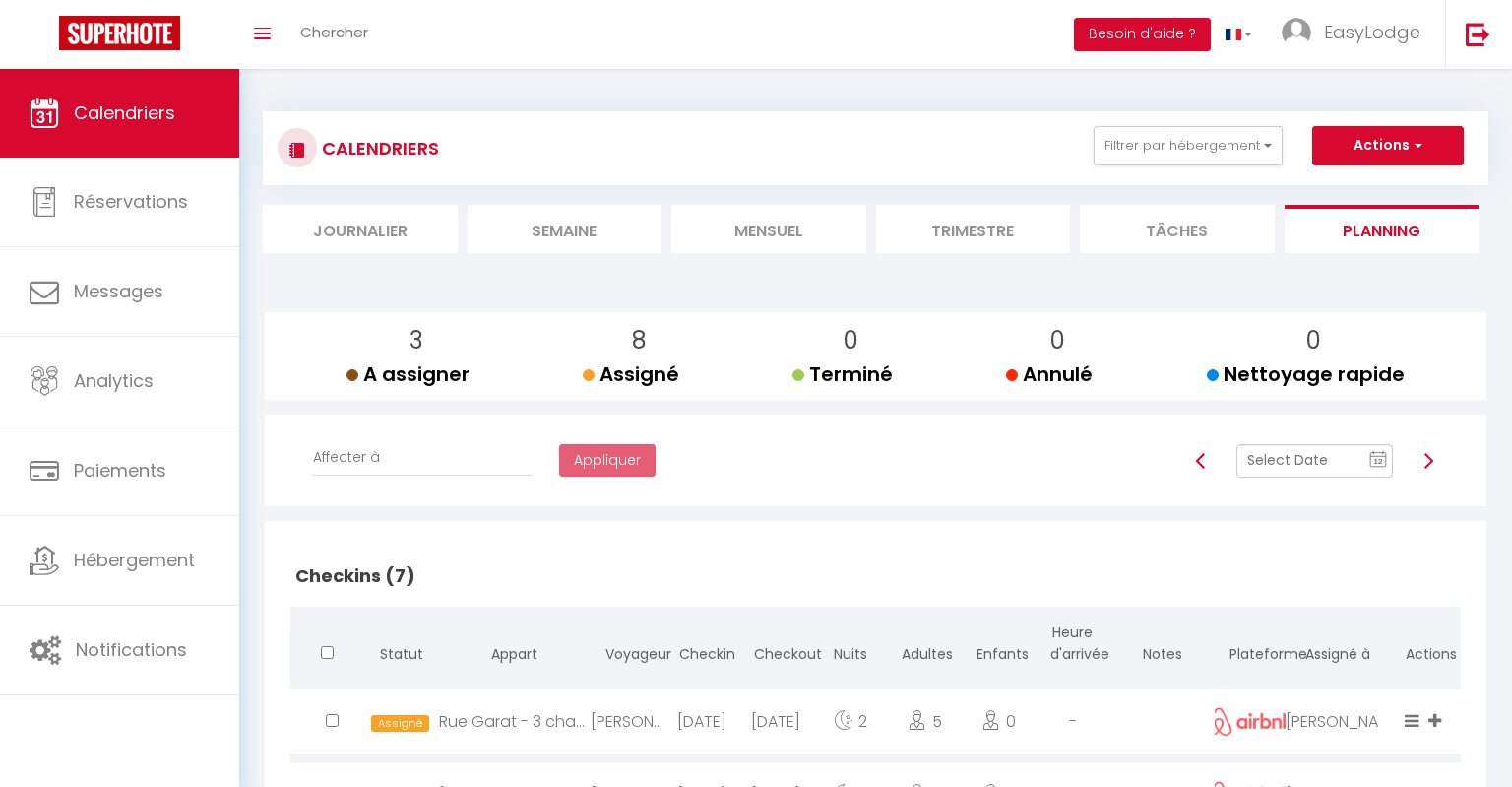select on "0" 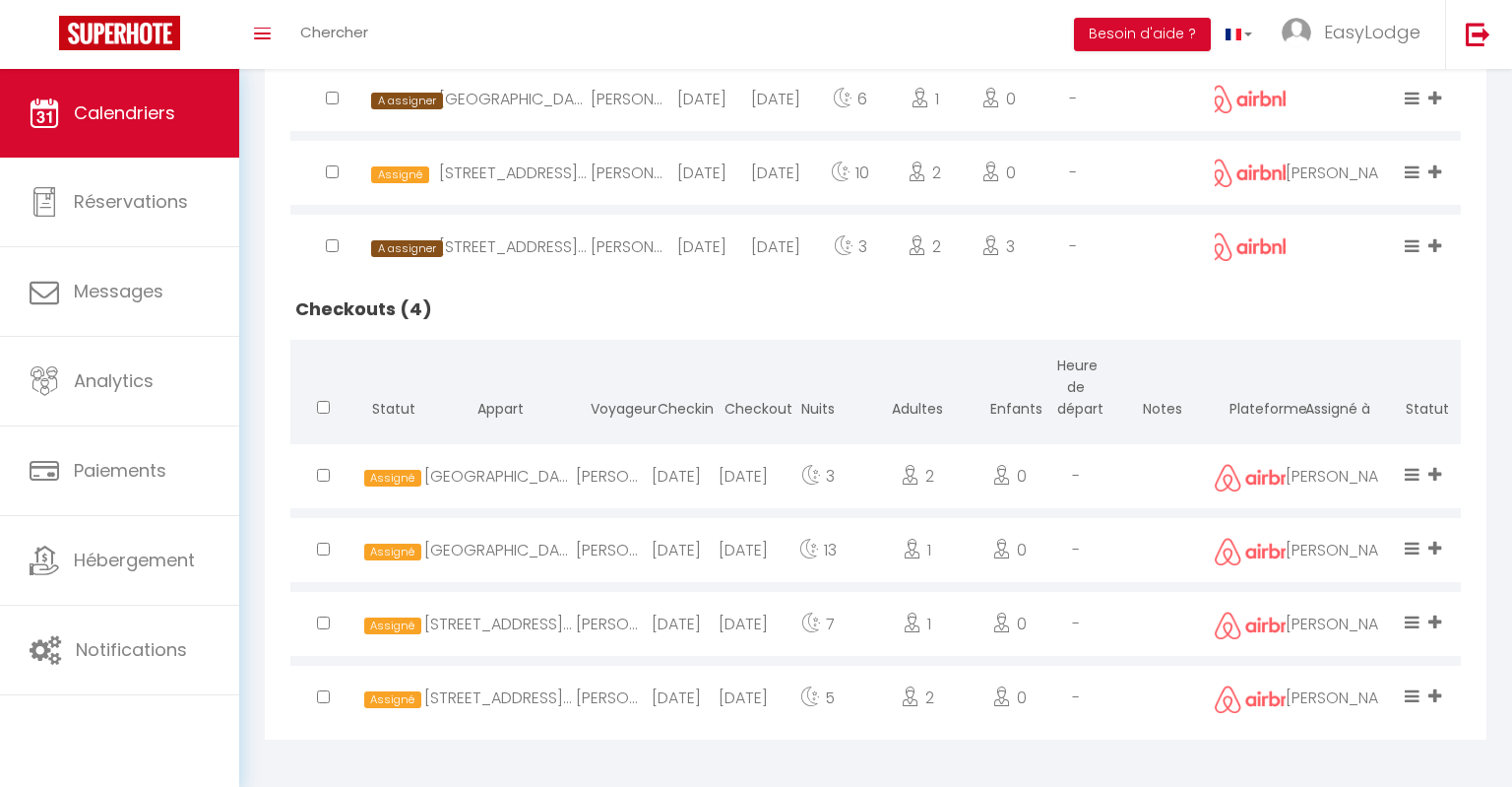 scroll, scrollTop: 0, scrollLeft: 0, axis: both 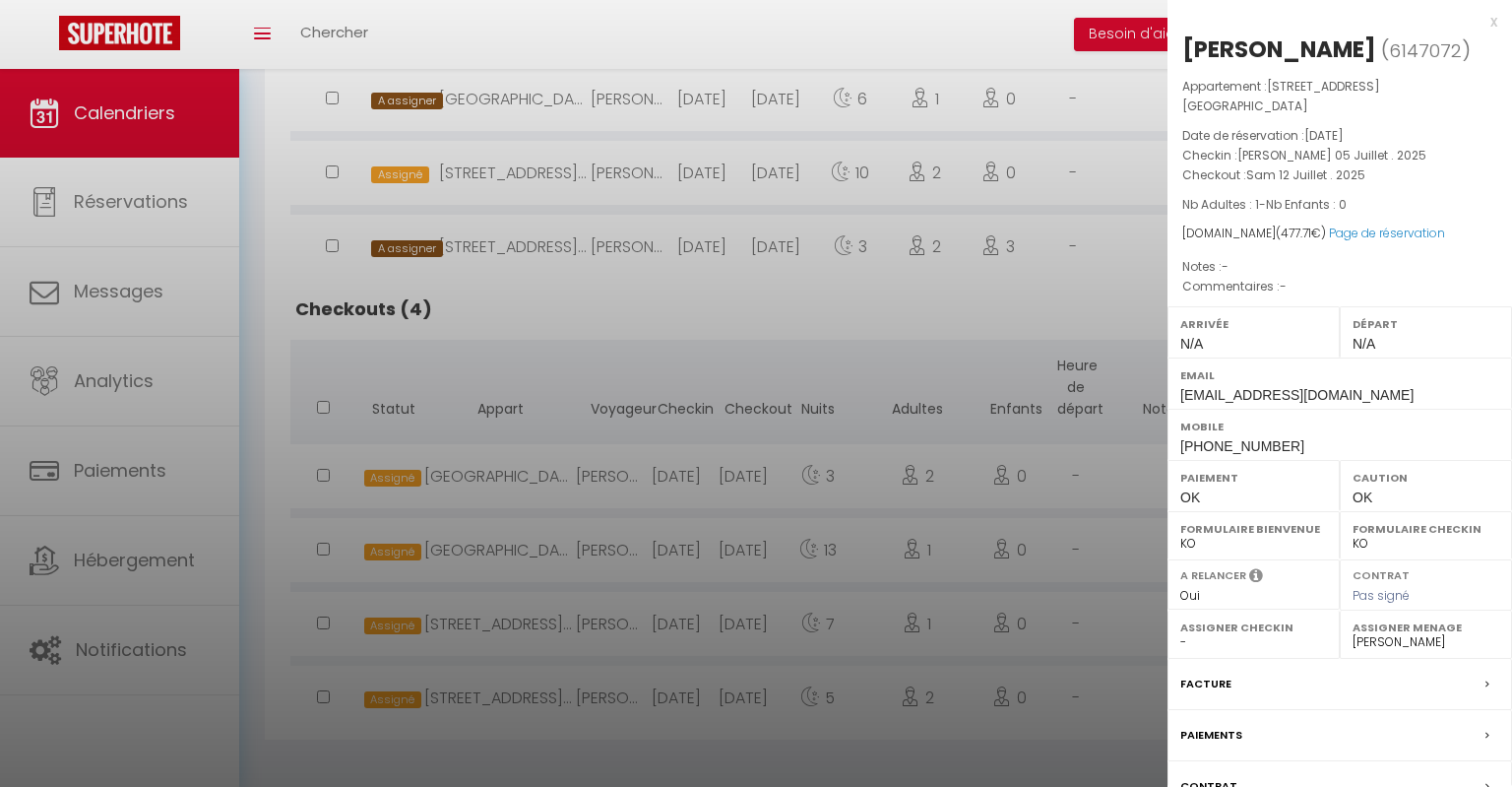 click at bounding box center (756, 393) 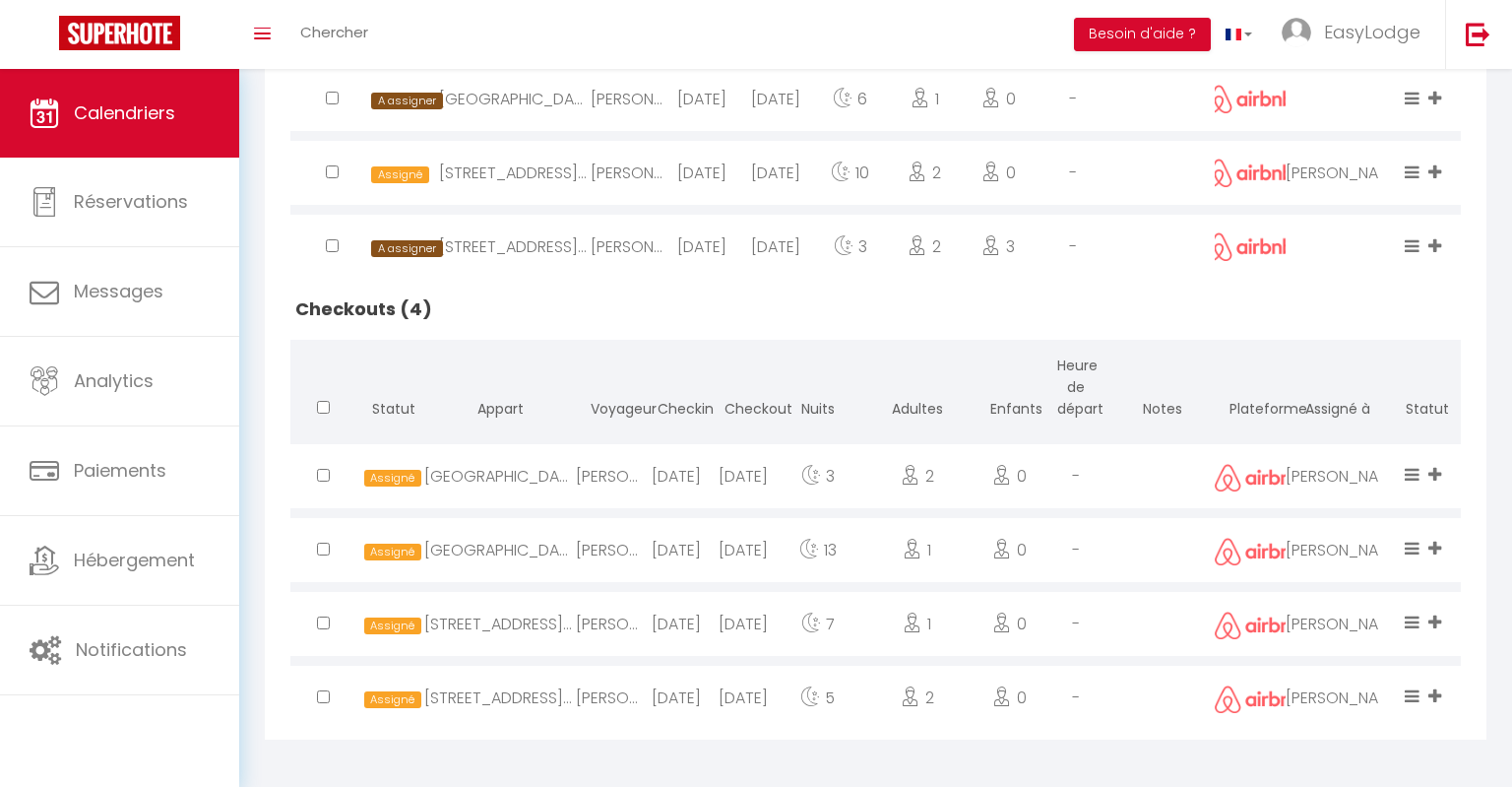 click on "[PERSON_NAME]" at bounding box center [609, 623] 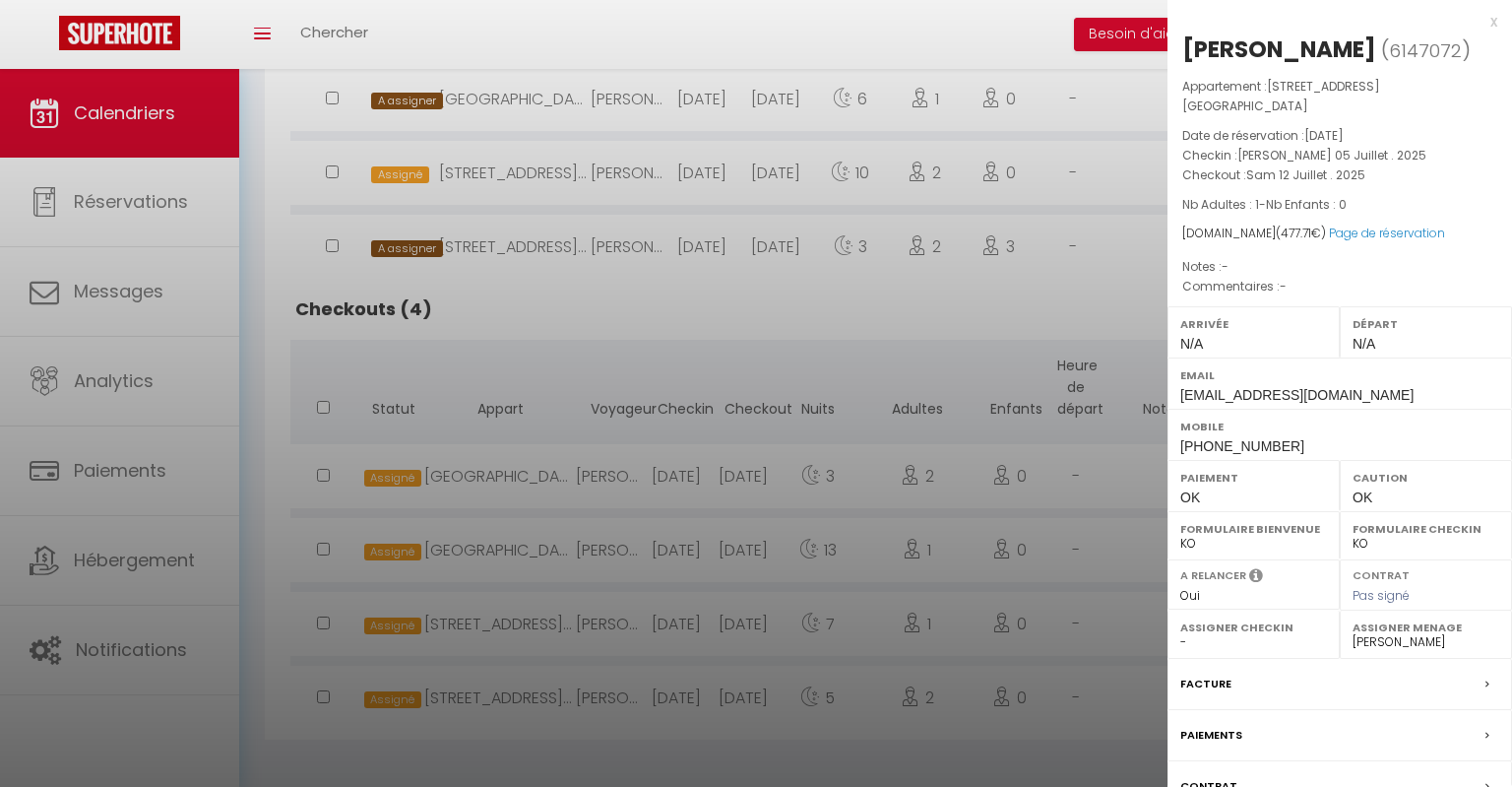 click at bounding box center (756, 393) 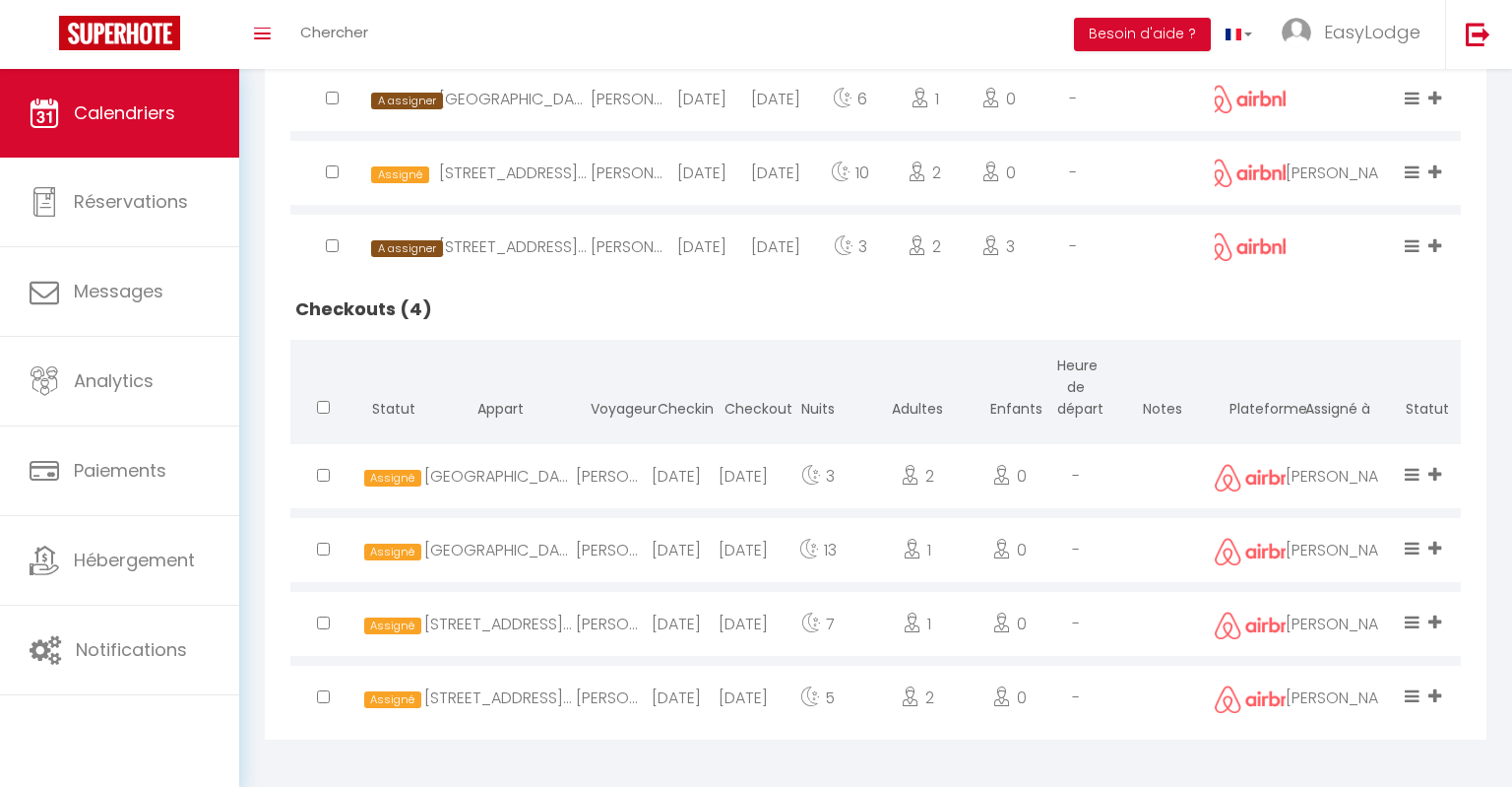click on "[GEOGRAPHIC_DATA] - 1 chambre" at bounding box center [500, 550] 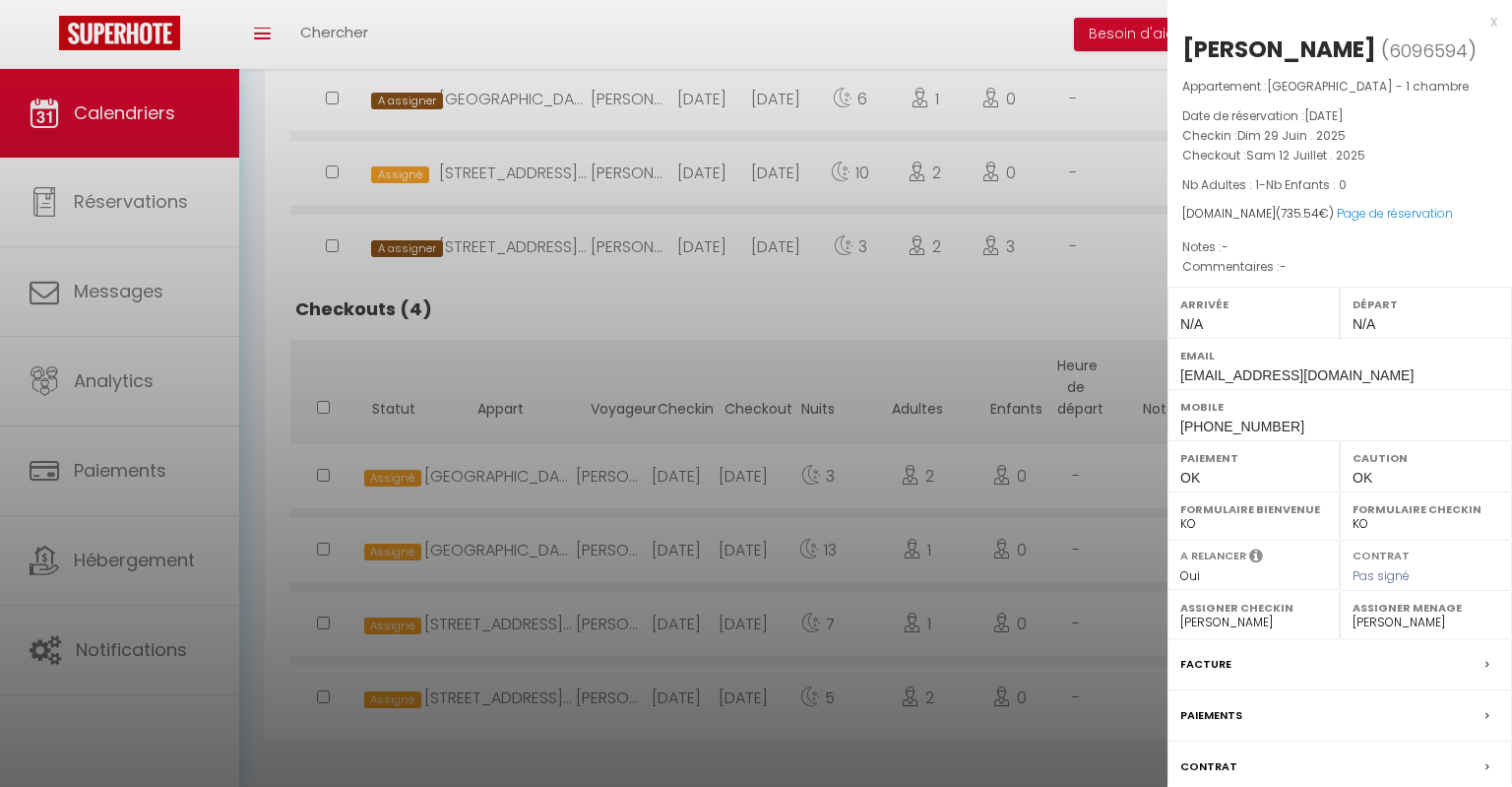 click at bounding box center [756, 393] 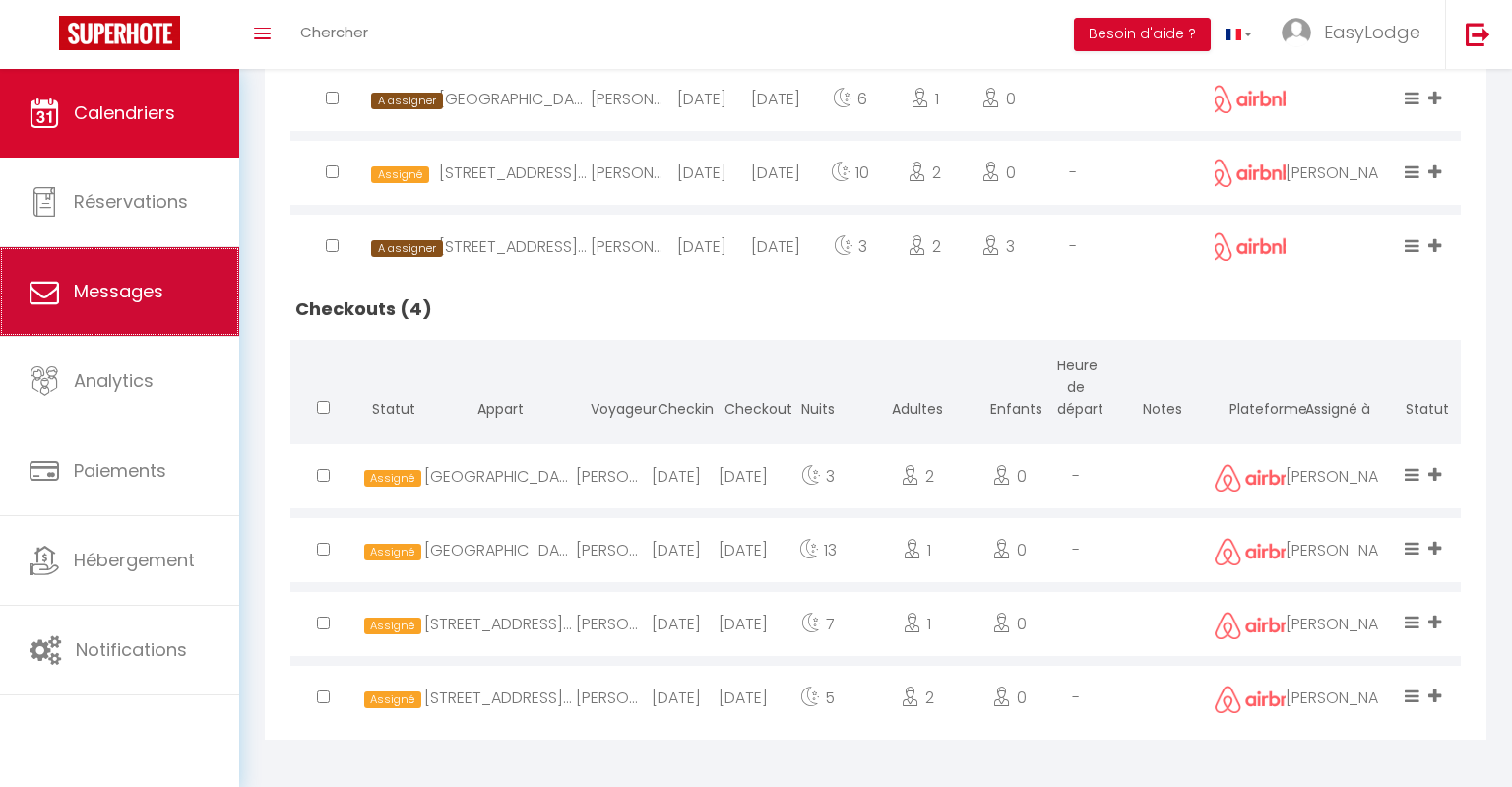 click on "Messages" at bounding box center (119, 292) 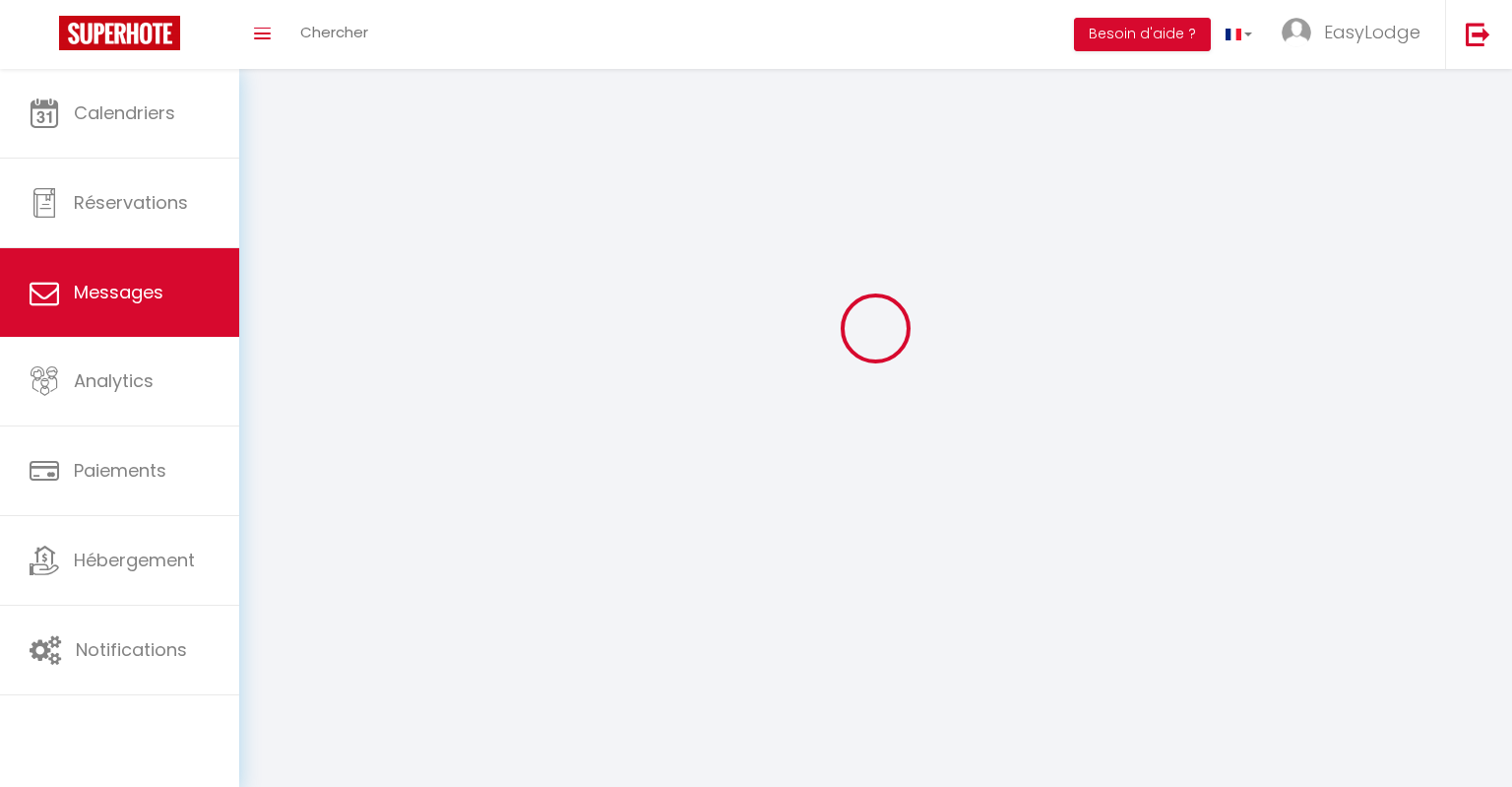 scroll, scrollTop: 0, scrollLeft: 0, axis: both 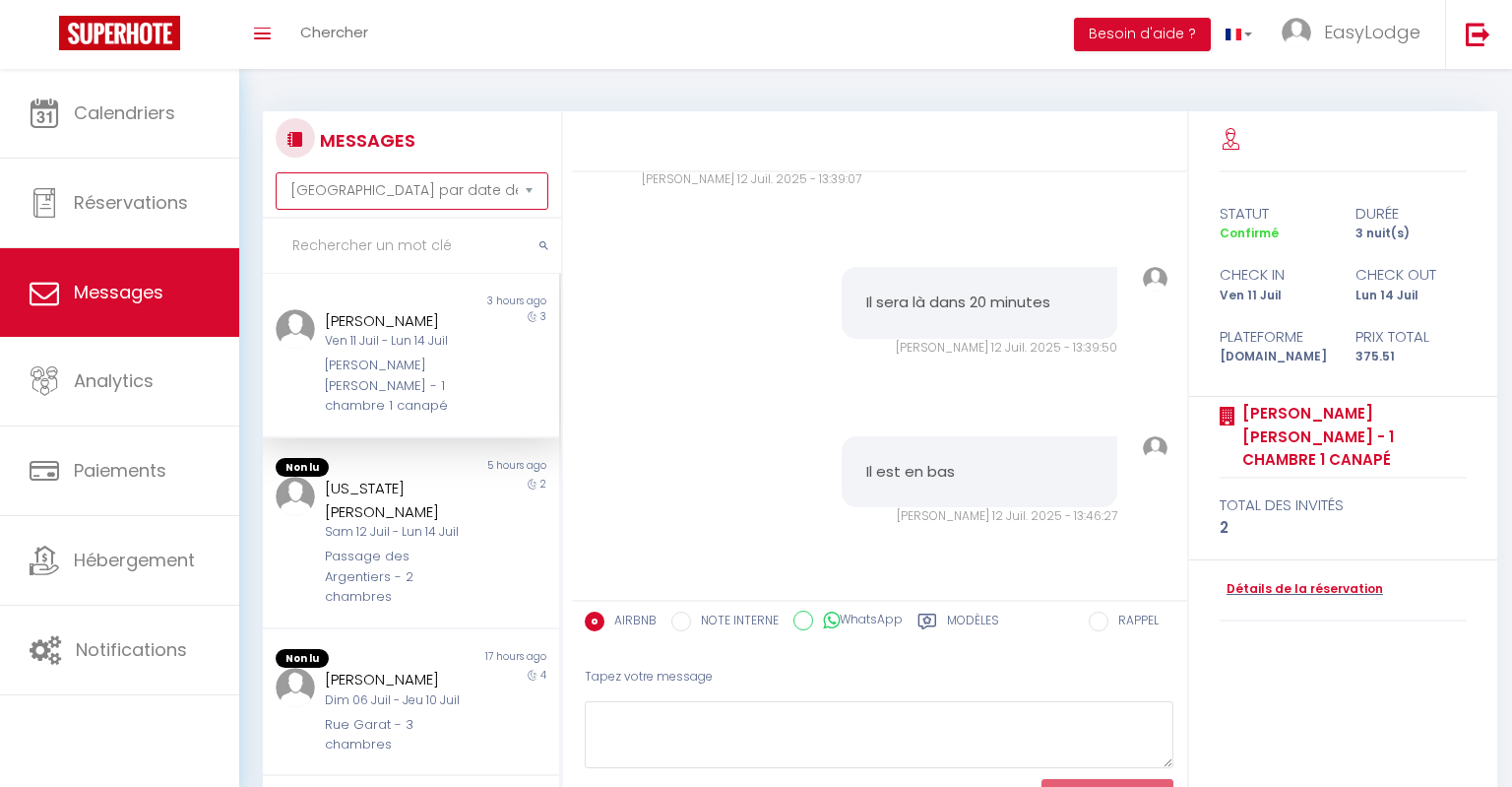 click on "[GEOGRAPHIC_DATA] par date de réservation   Trier par date de message" at bounding box center (411, 191) 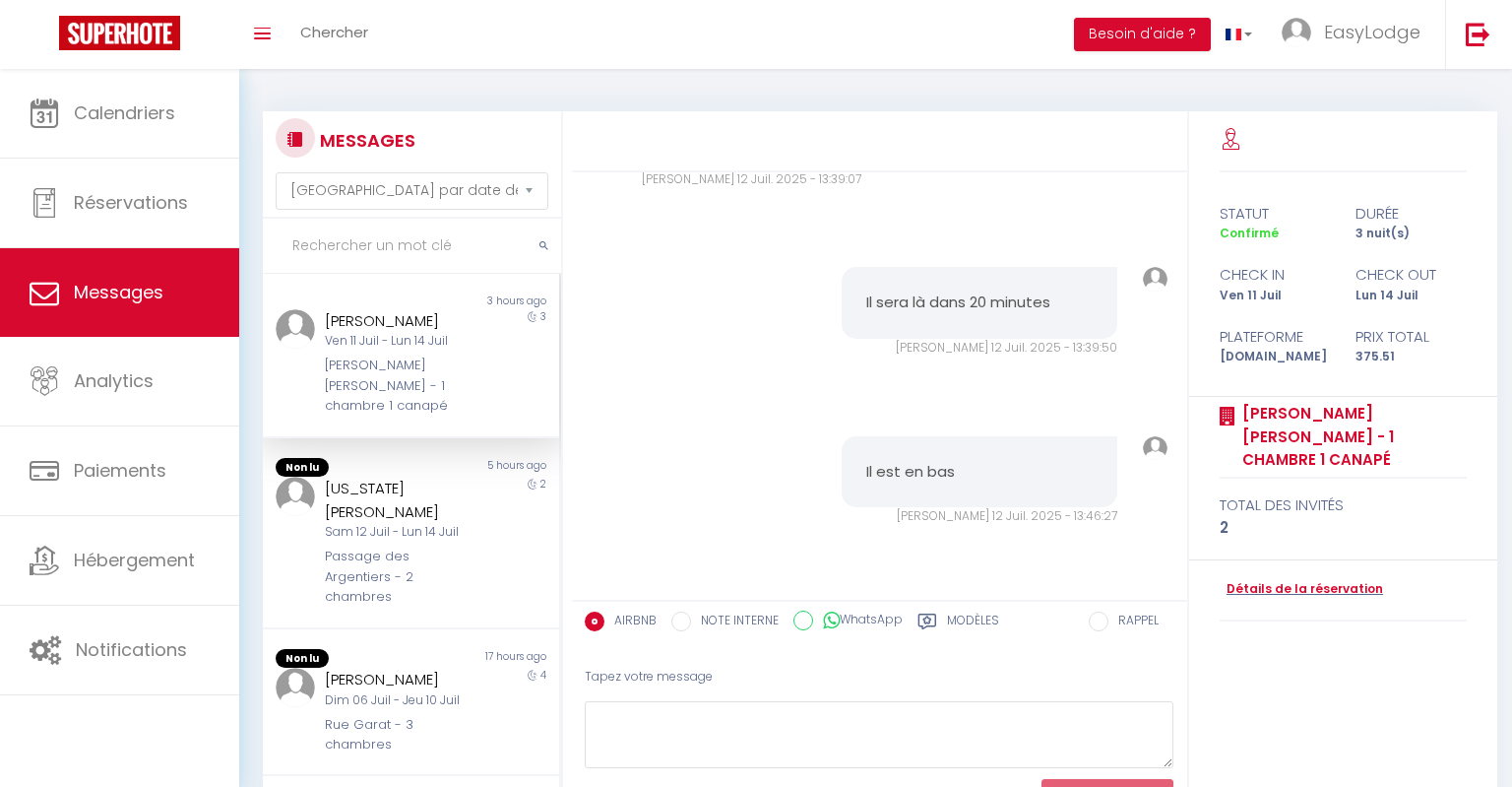 click on "MESSAGES   Trier par date de réservation   [GEOGRAPHIC_DATA] par date de message" at bounding box center (411, 164) 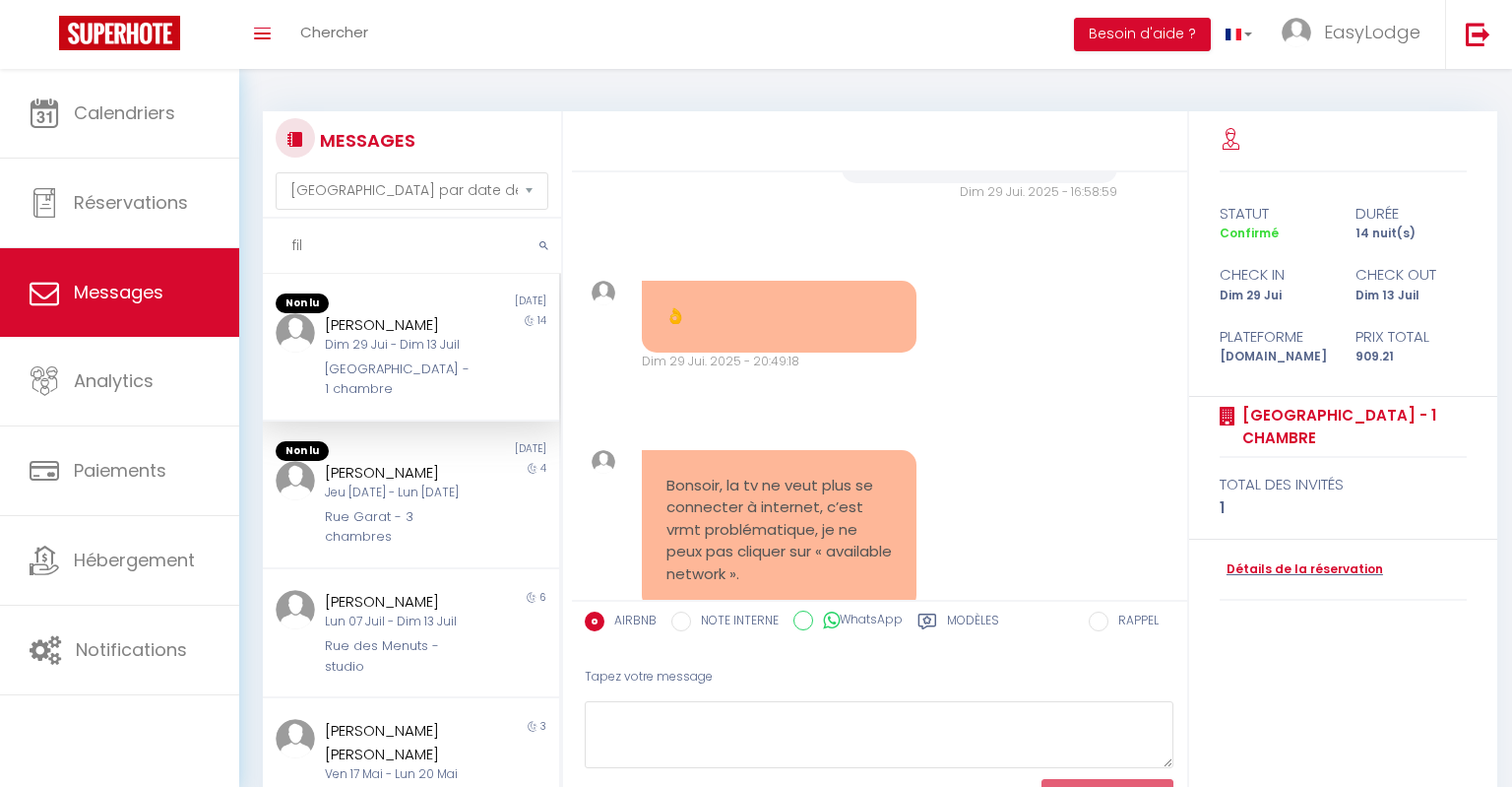 scroll, scrollTop: 7245, scrollLeft: 0, axis: vertical 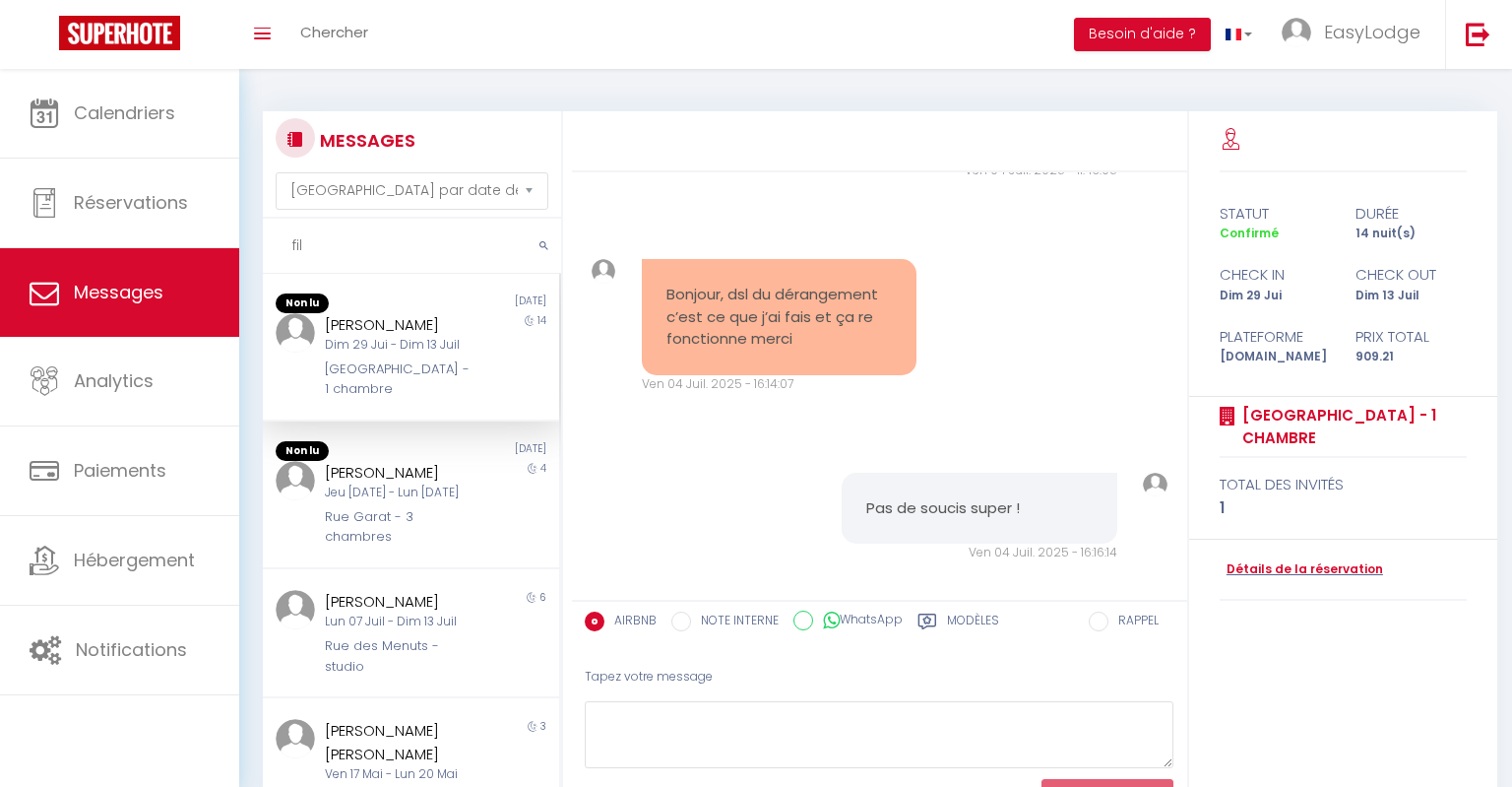 type on "fil" 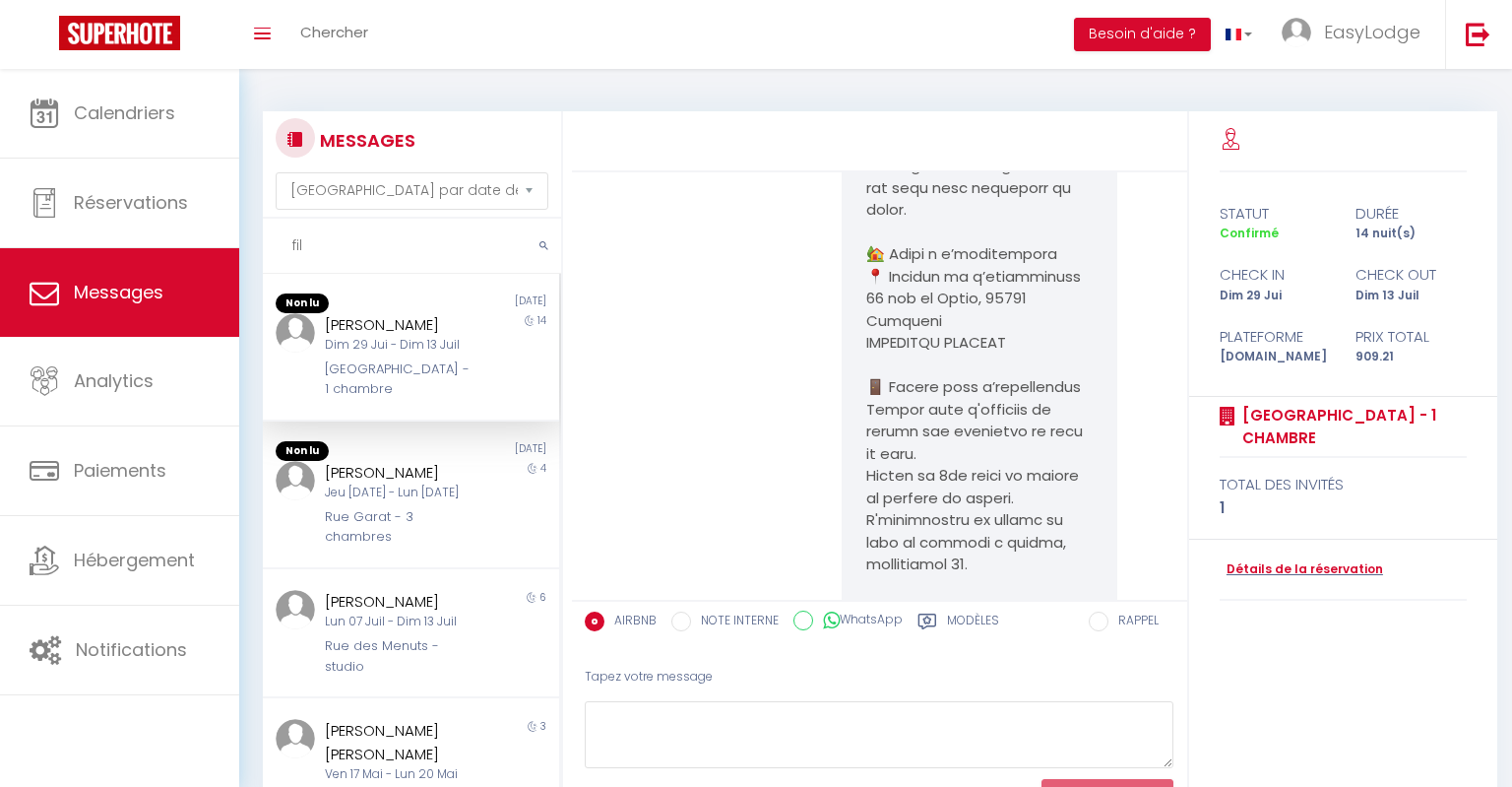 scroll, scrollTop: 4169, scrollLeft: 0, axis: vertical 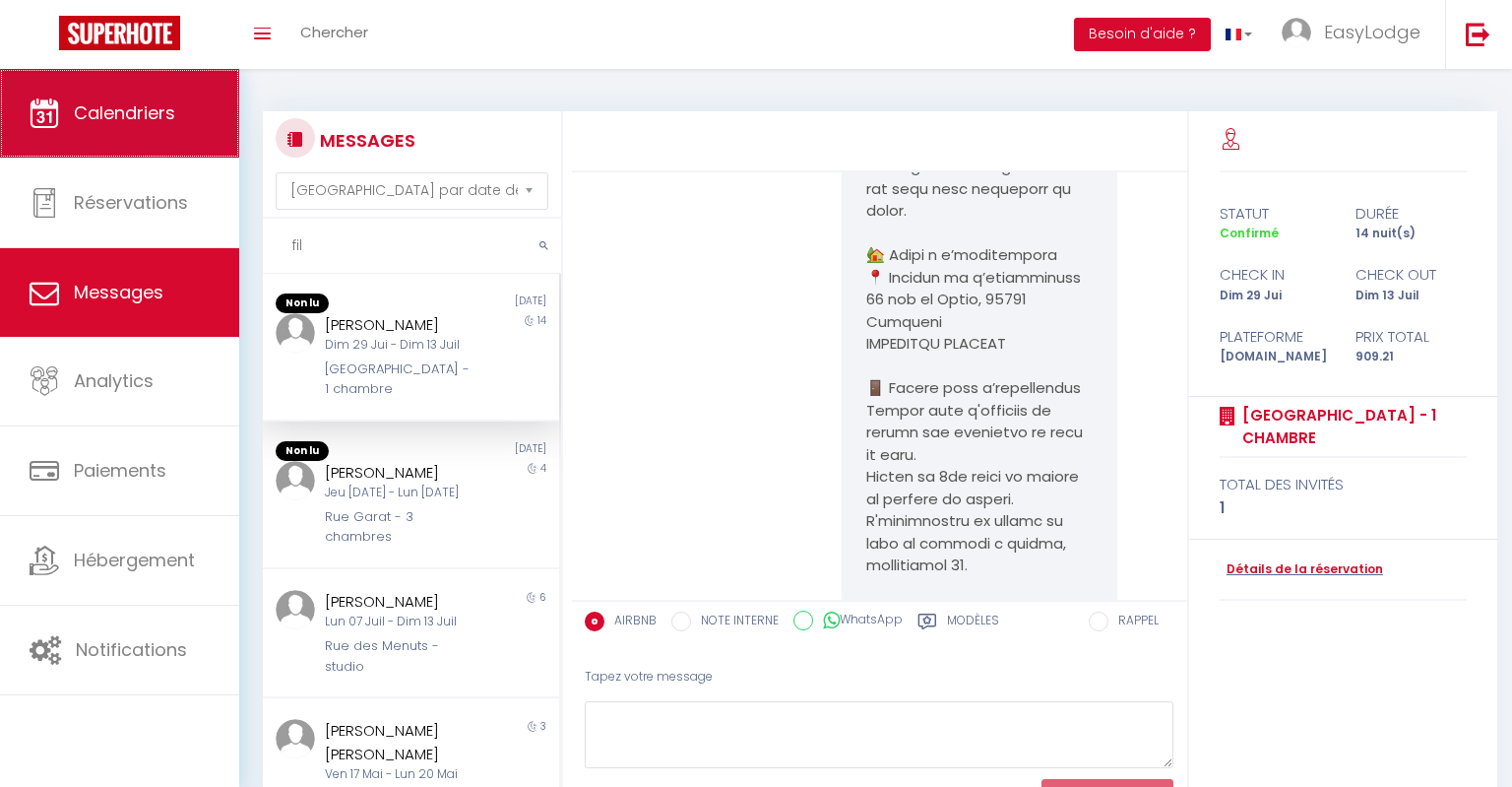 click on "Calendriers" at bounding box center (124, 112) 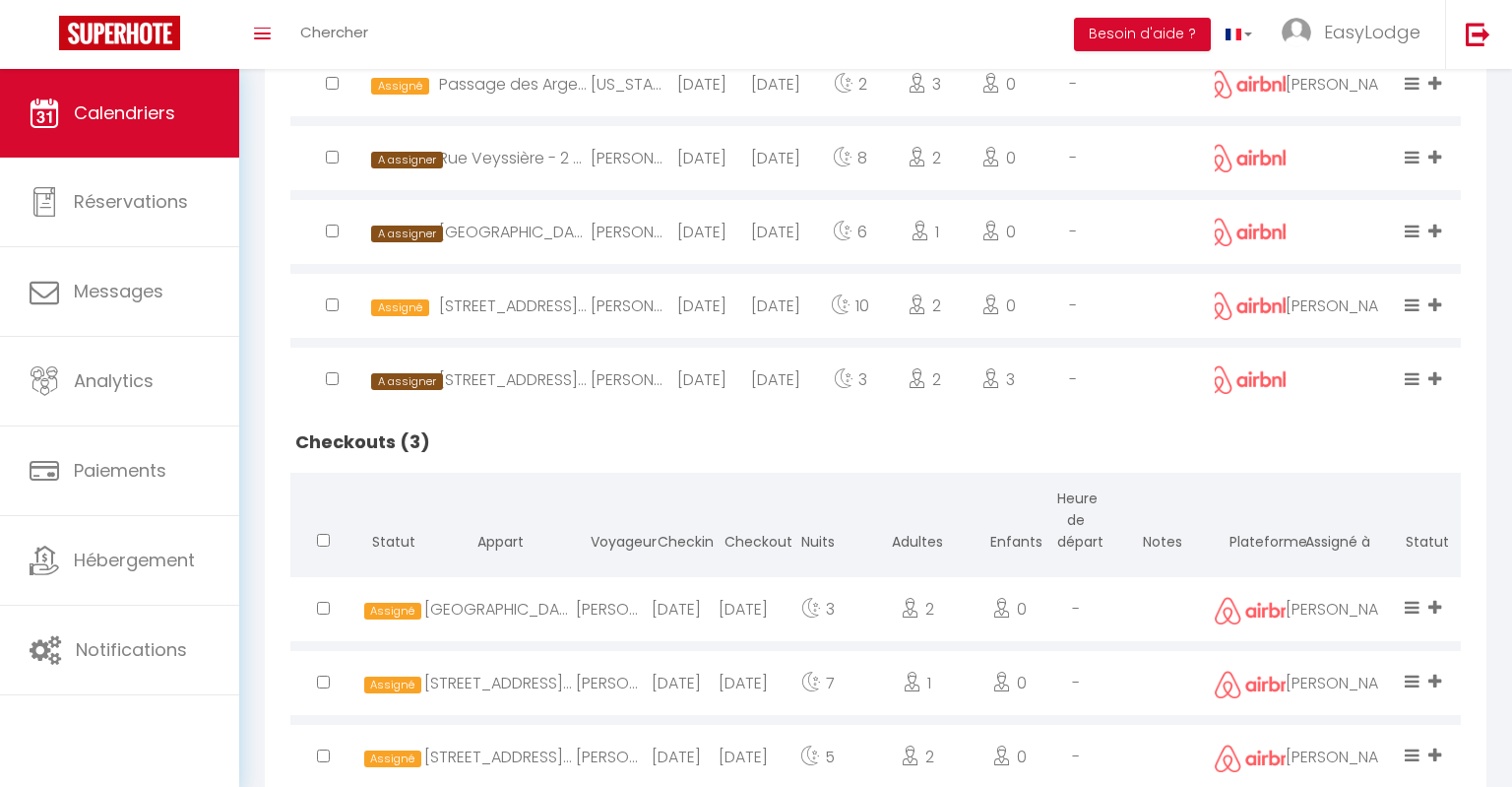 scroll, scrollTop: 845, scrollLeft: 0, axis: vertical 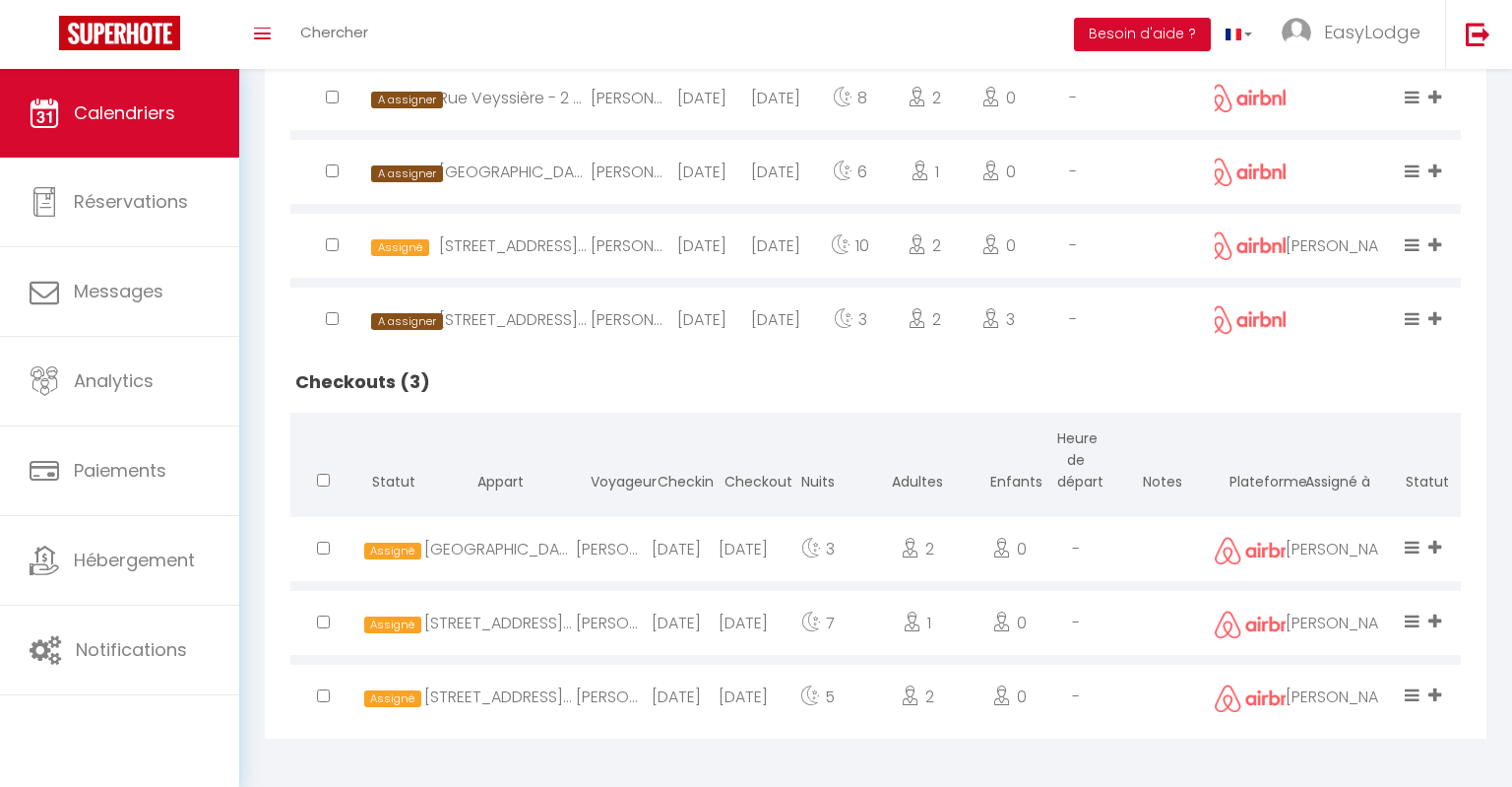 click on "[STREET_ADDRESS][GEOGRAPHIC_DATA]" at bounding box center (500, 623) 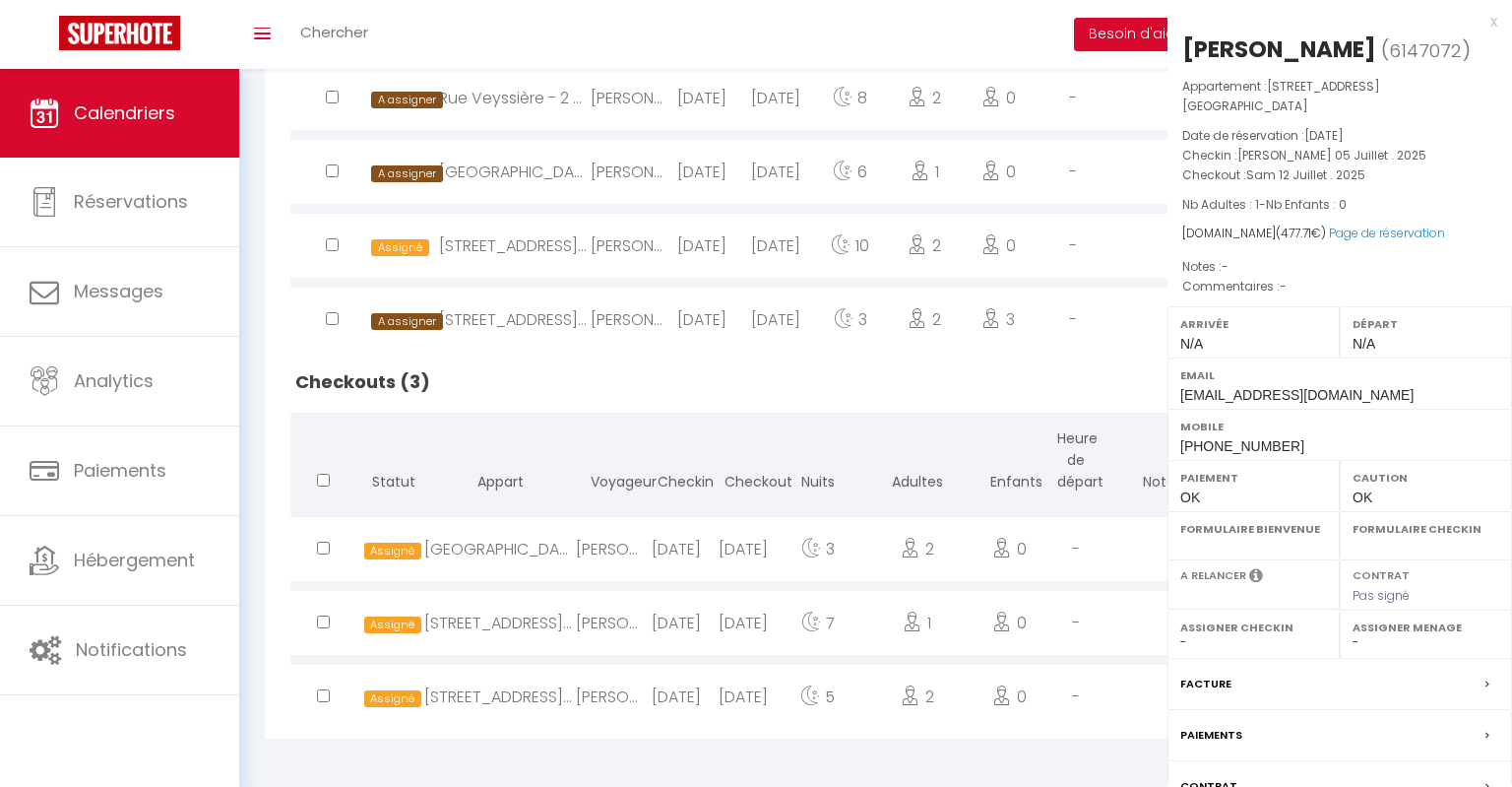 select on "0" 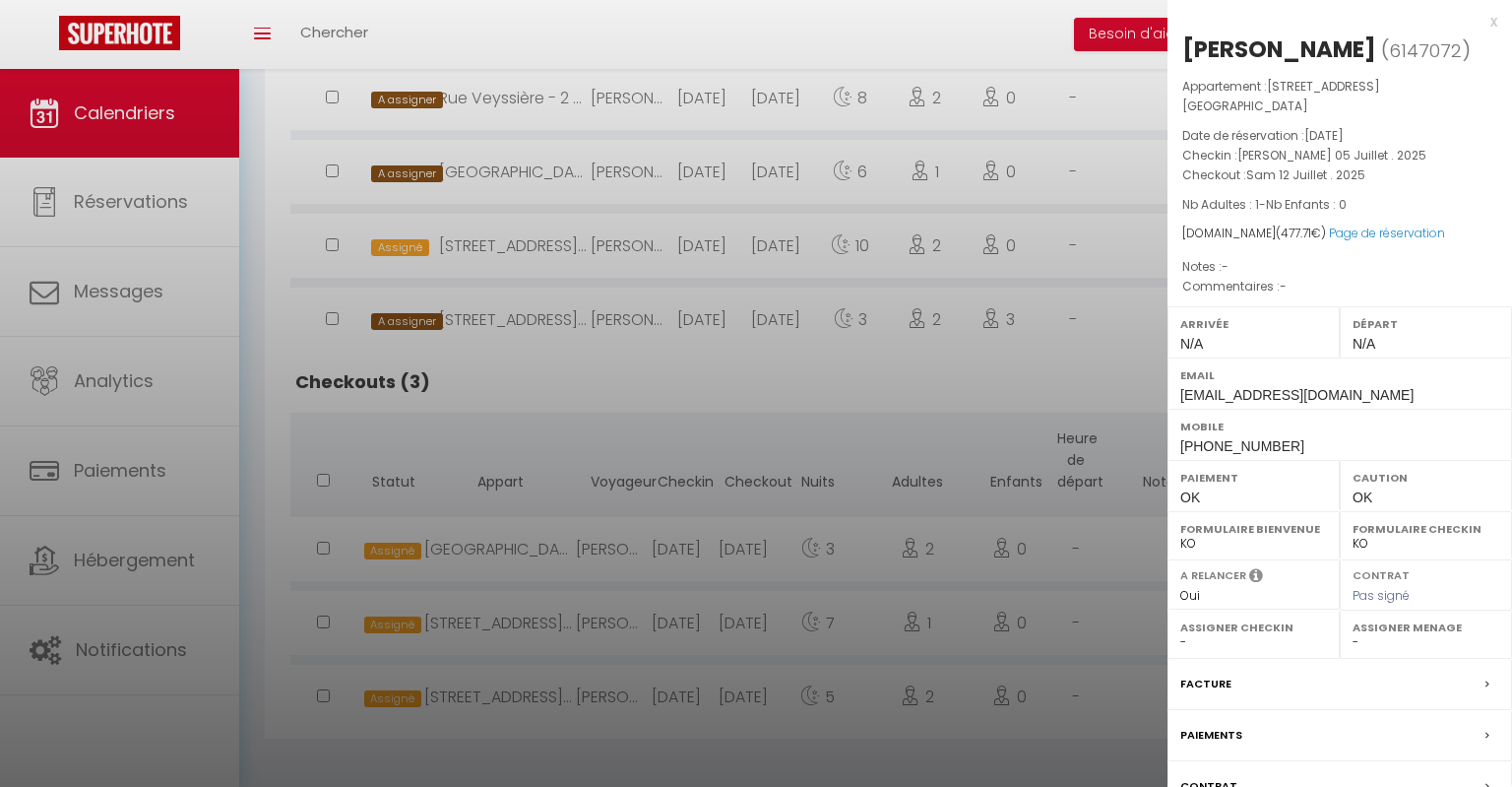 select on "45747" 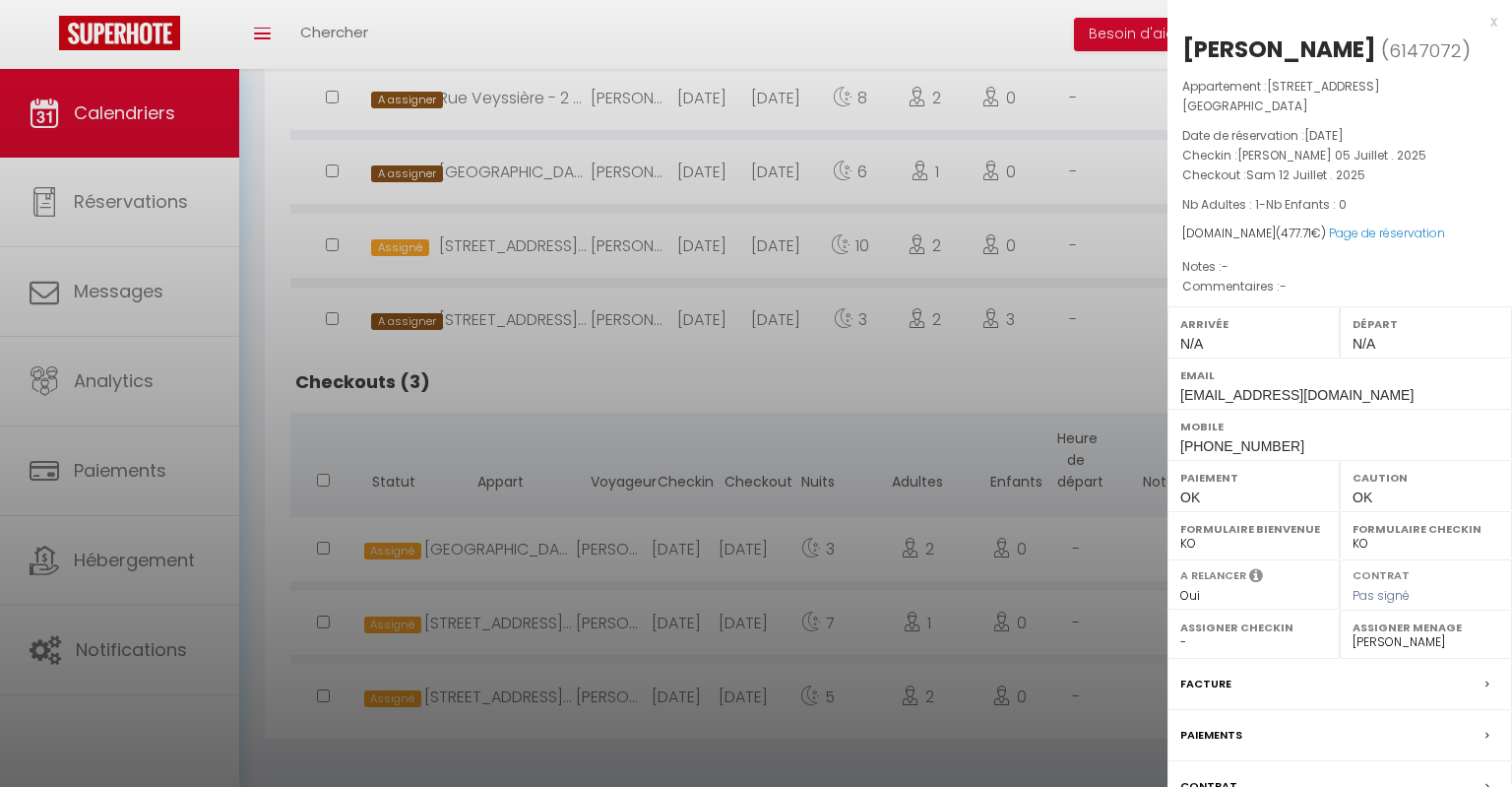 click at bounding box center [756, 393] 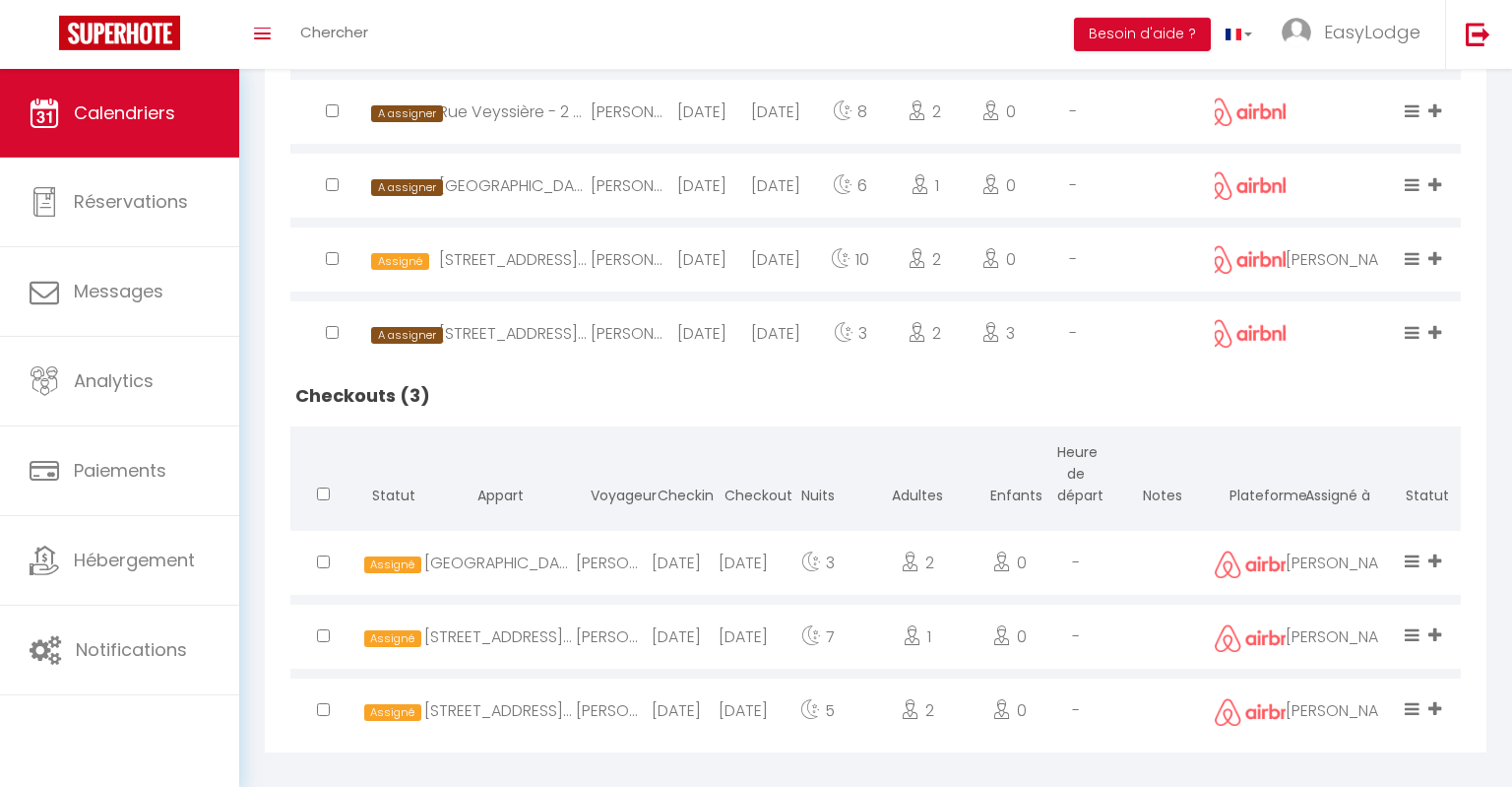 scroll, scrollTop: 845, scrollLeft: 0, axis: vertical 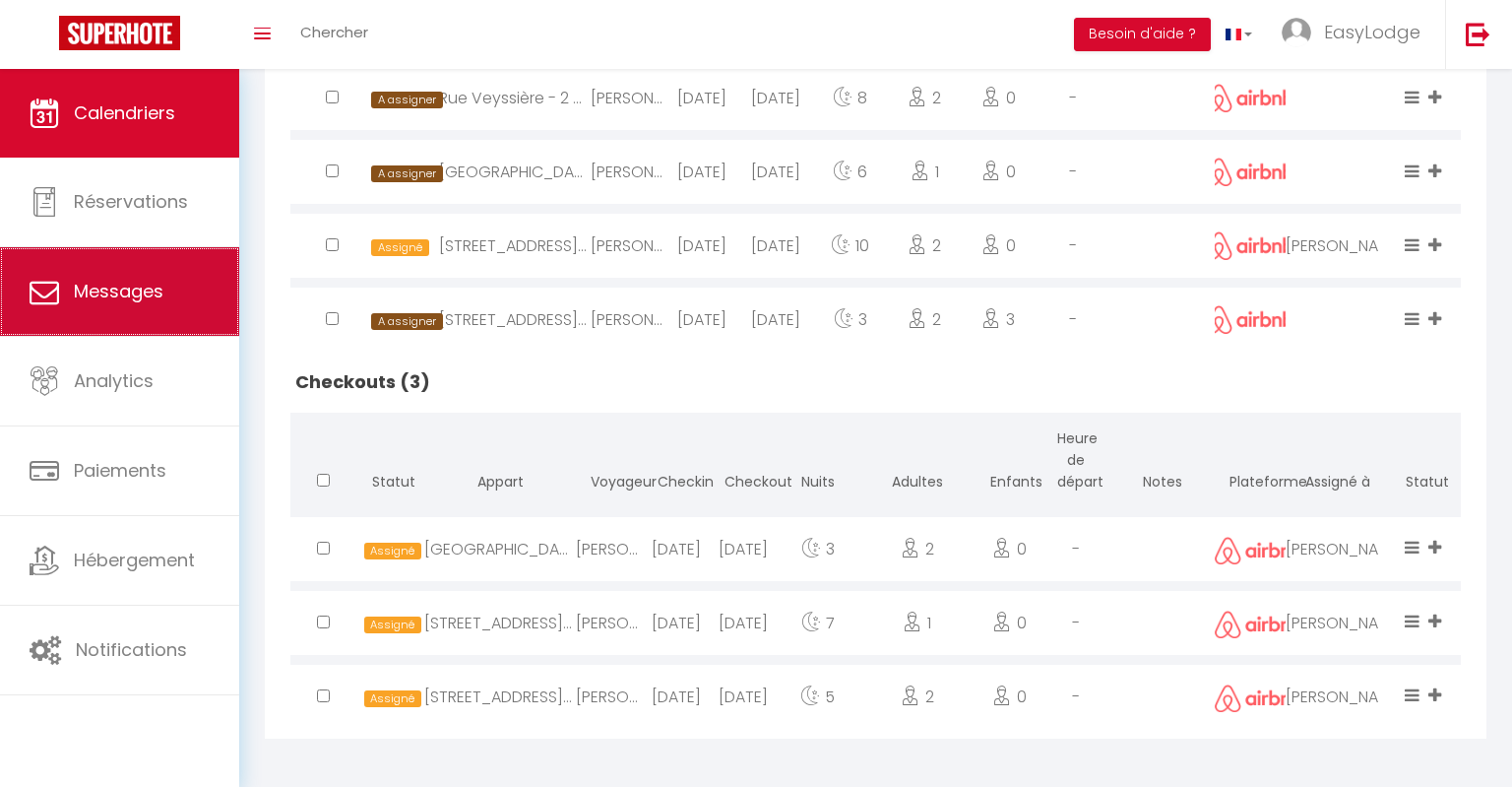click on "Messages" at bounding box center [118, 291] 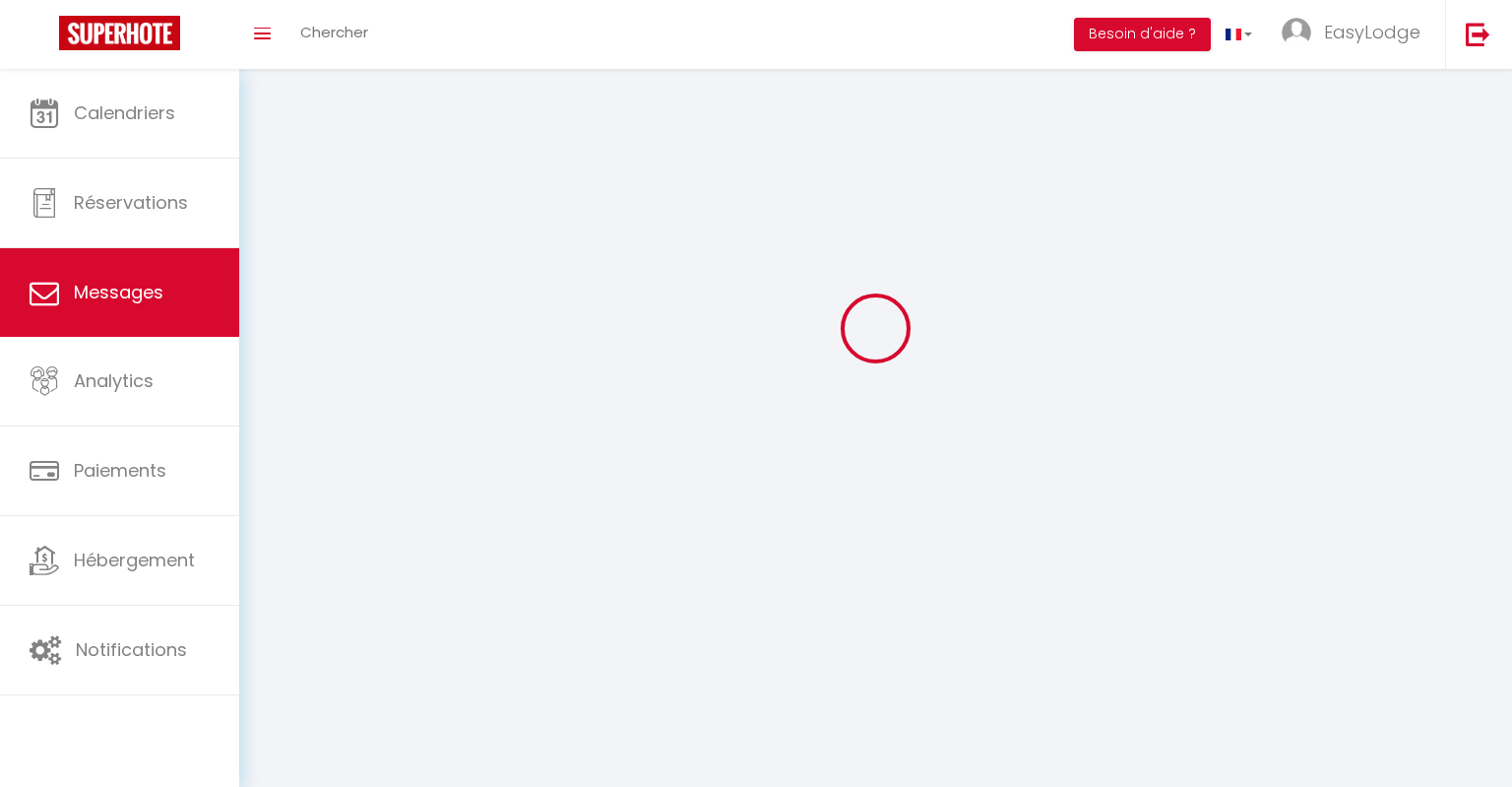 scroll, scrollTop: 0, scrollLeft: 0, axis: both 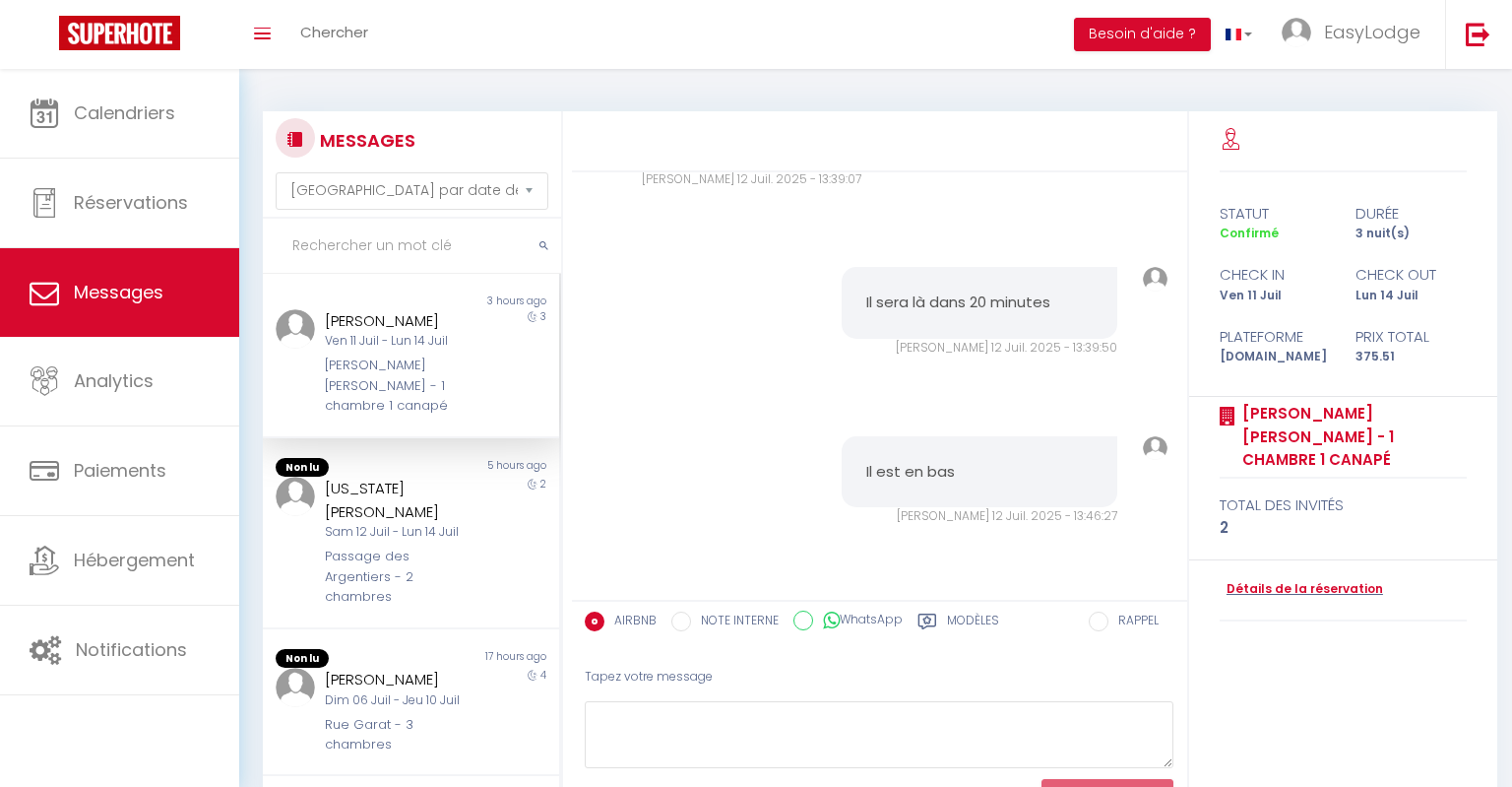drag, startPoint x: 648, startPoint y: 400, endPoint x: 610, endPoint y: 395, distance: 38.327536 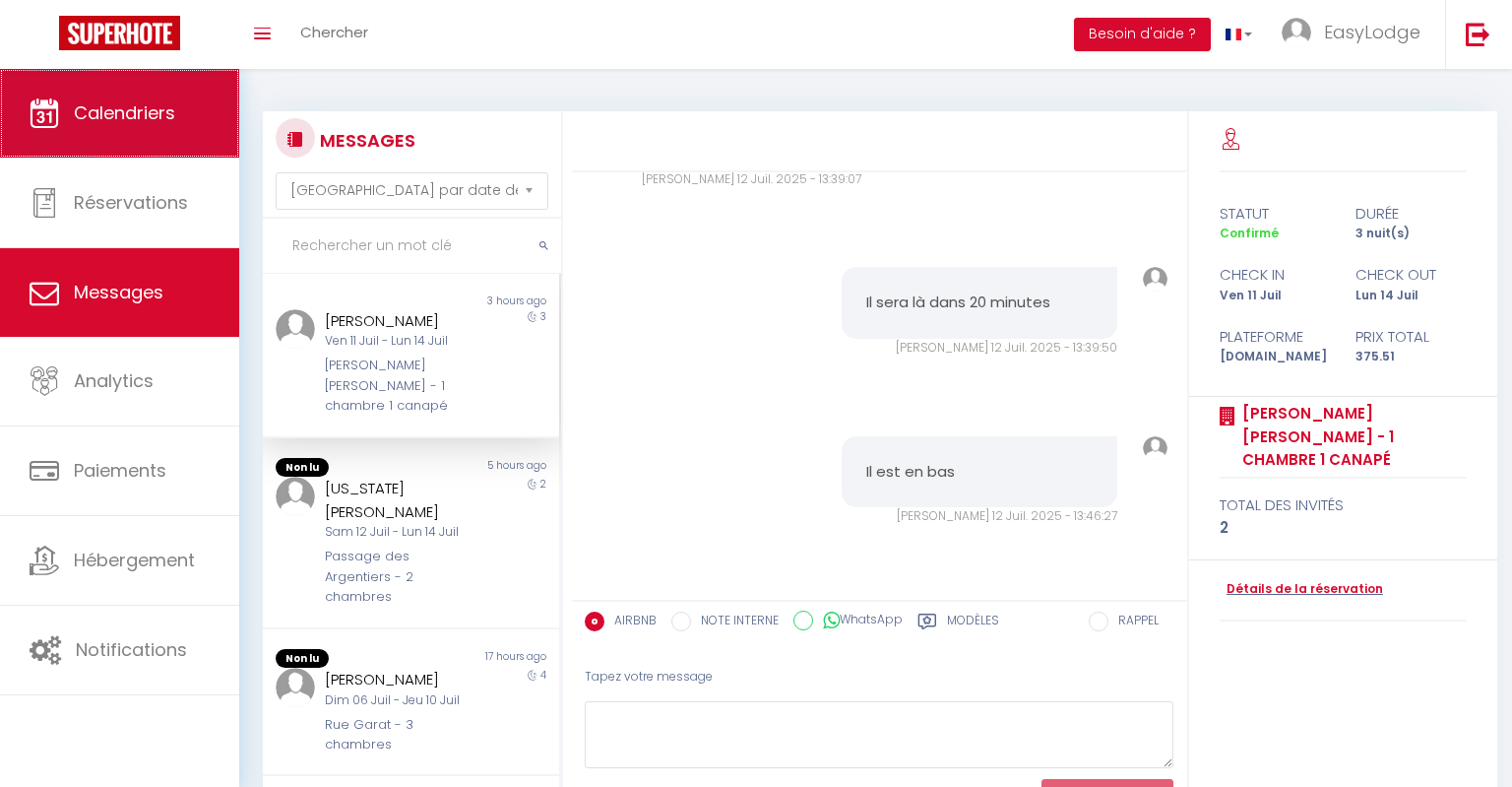 click on "Calendriers" at bounding box center (124, 112) 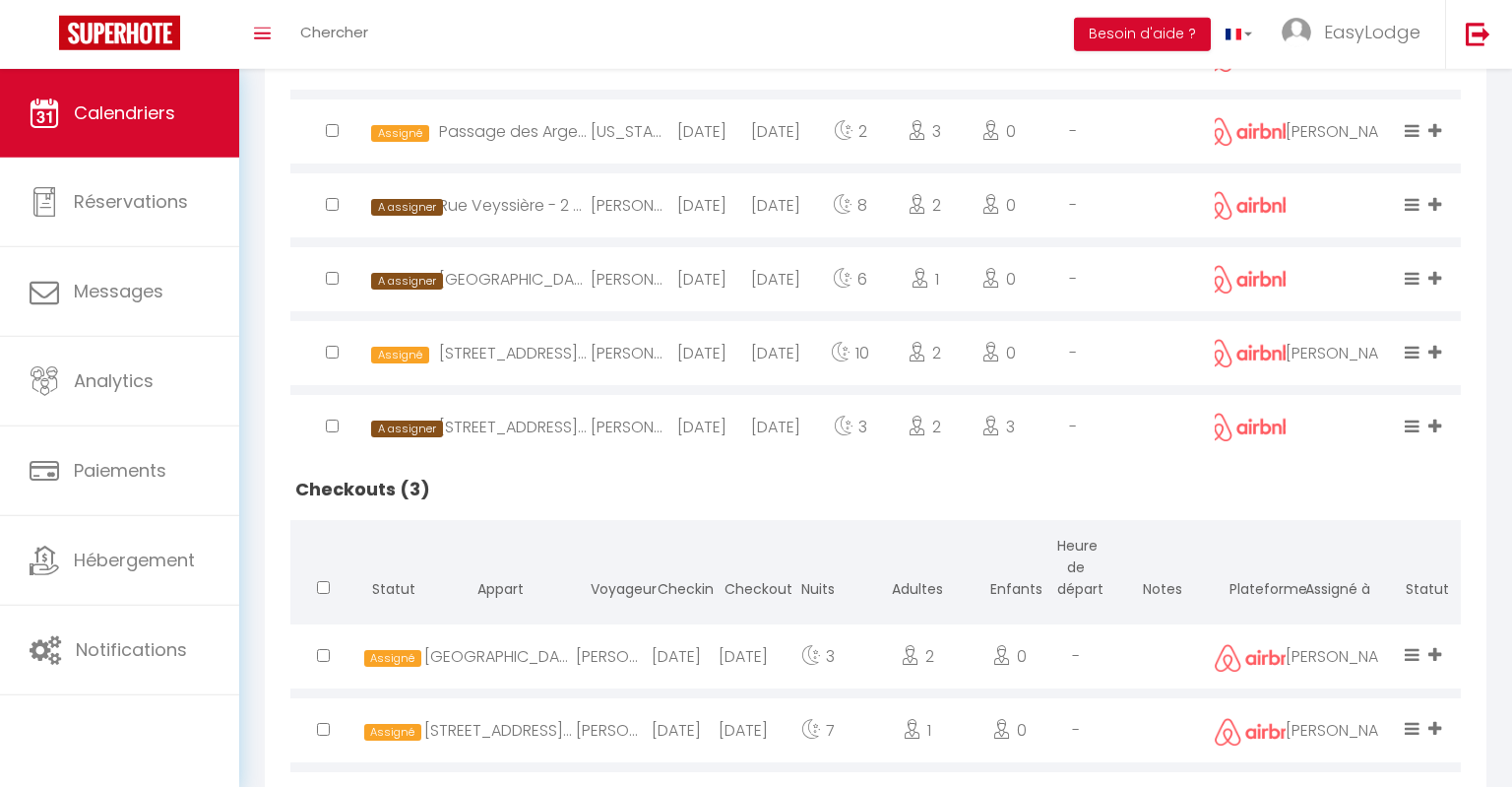 scroll, scrollTop: 845, scrollLeft: 0, axis: vertical 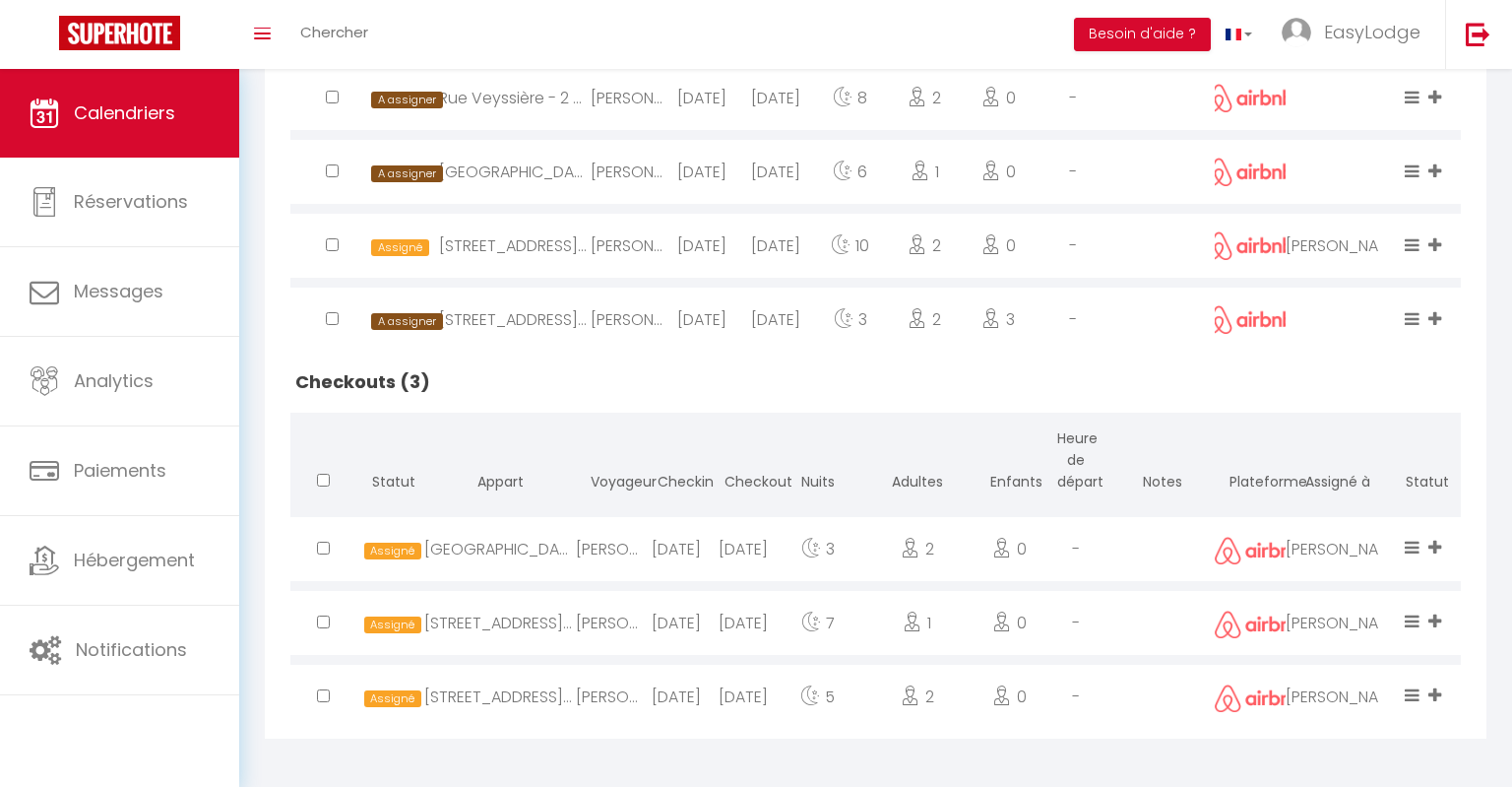 click on "[STREET_ADDRESS][GEOGRAPHIC_DATA]" at bounding box center (500, 623) 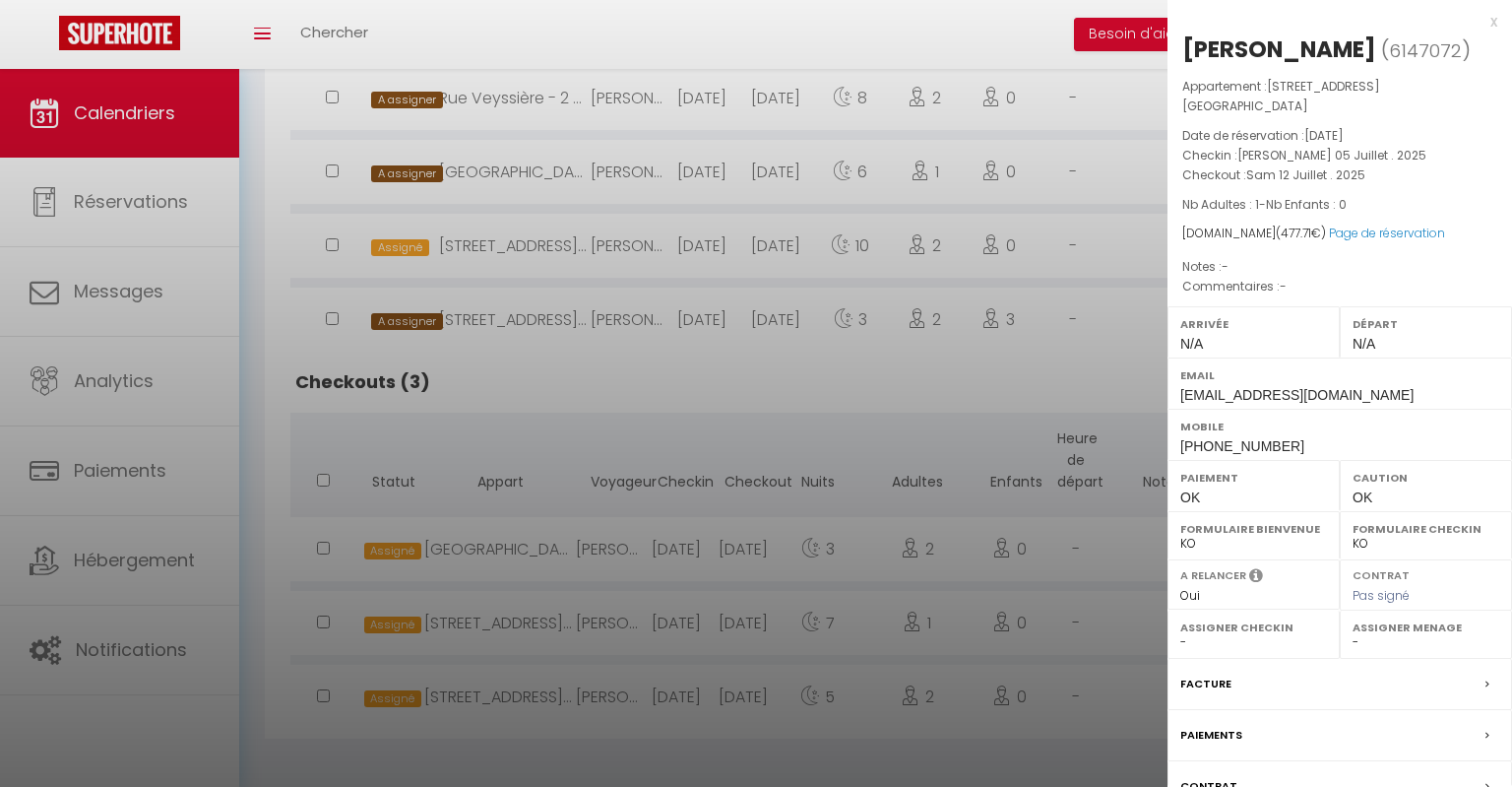 select on "45747" 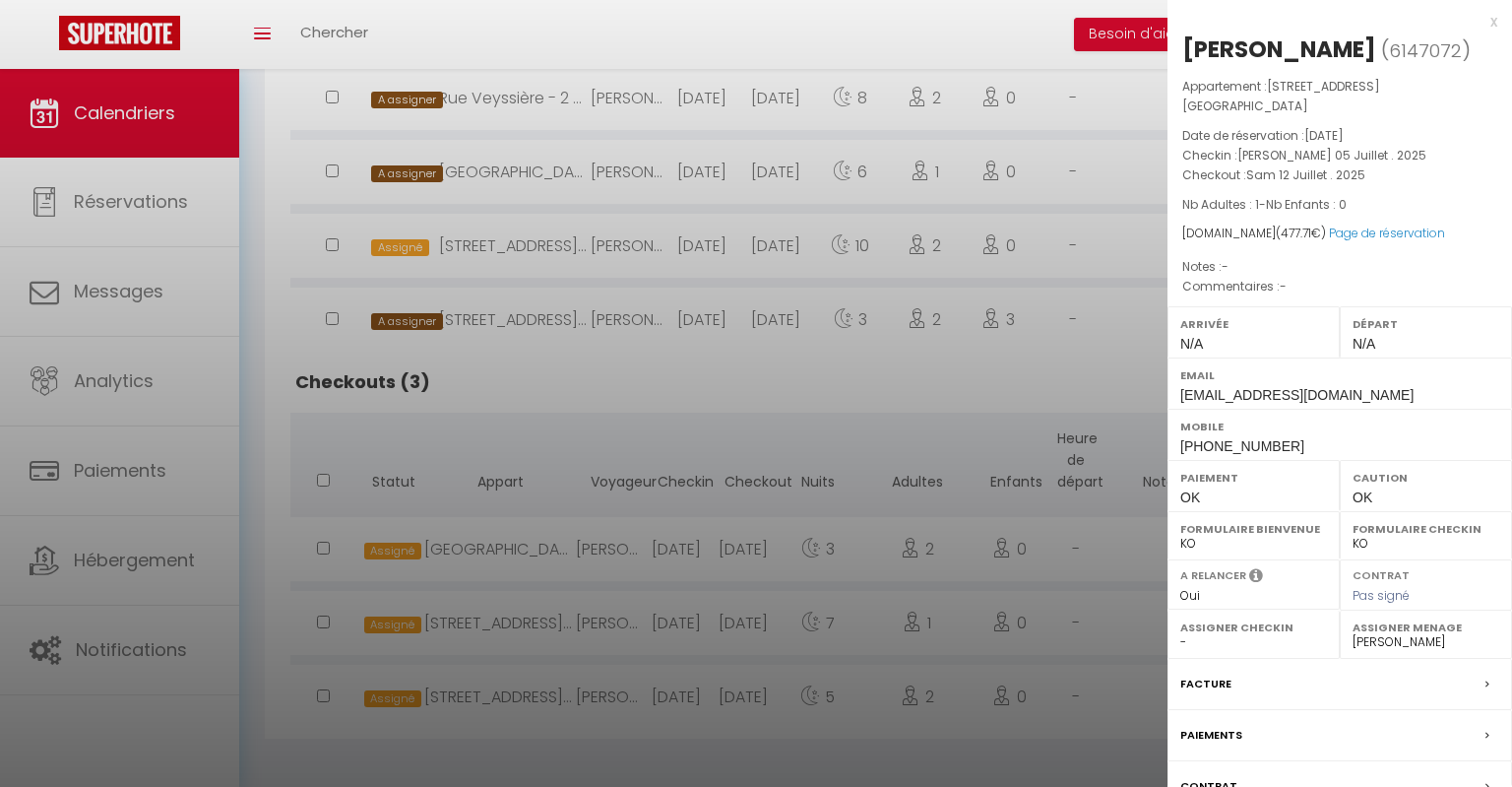 click at bounding box center (756, 393) 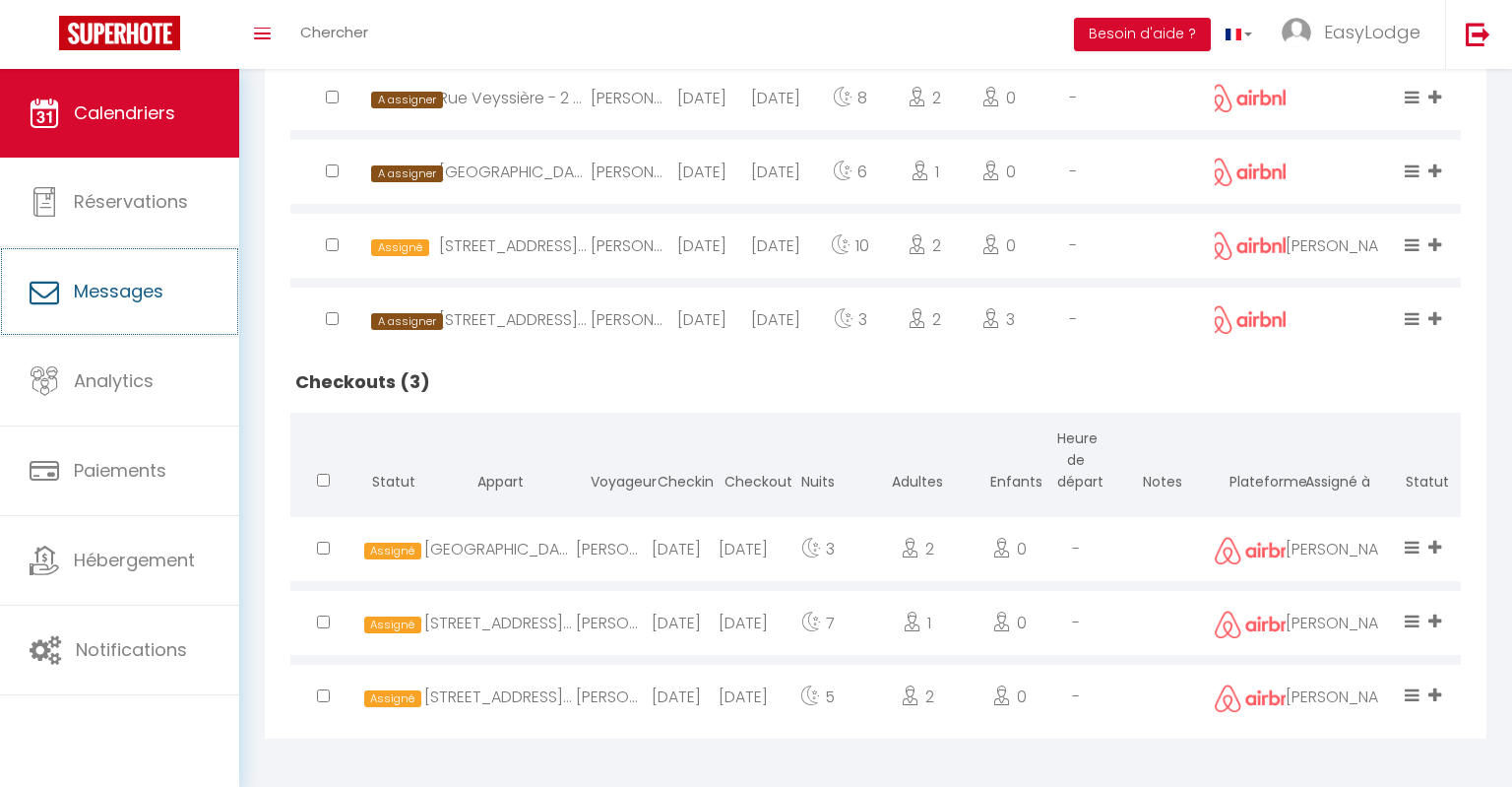 click on "Messages" at bounding box center [118, 291] 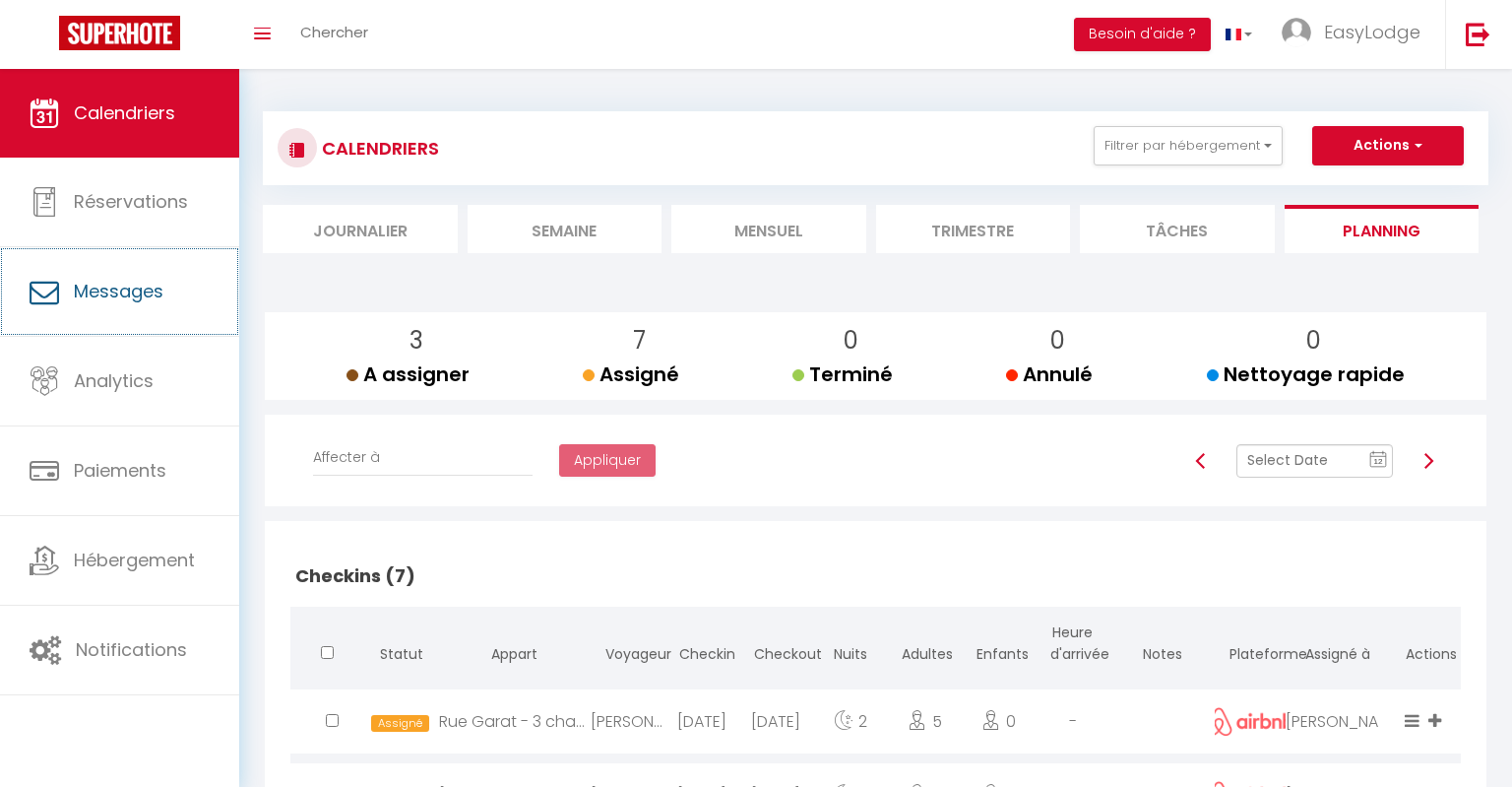 select on "message" 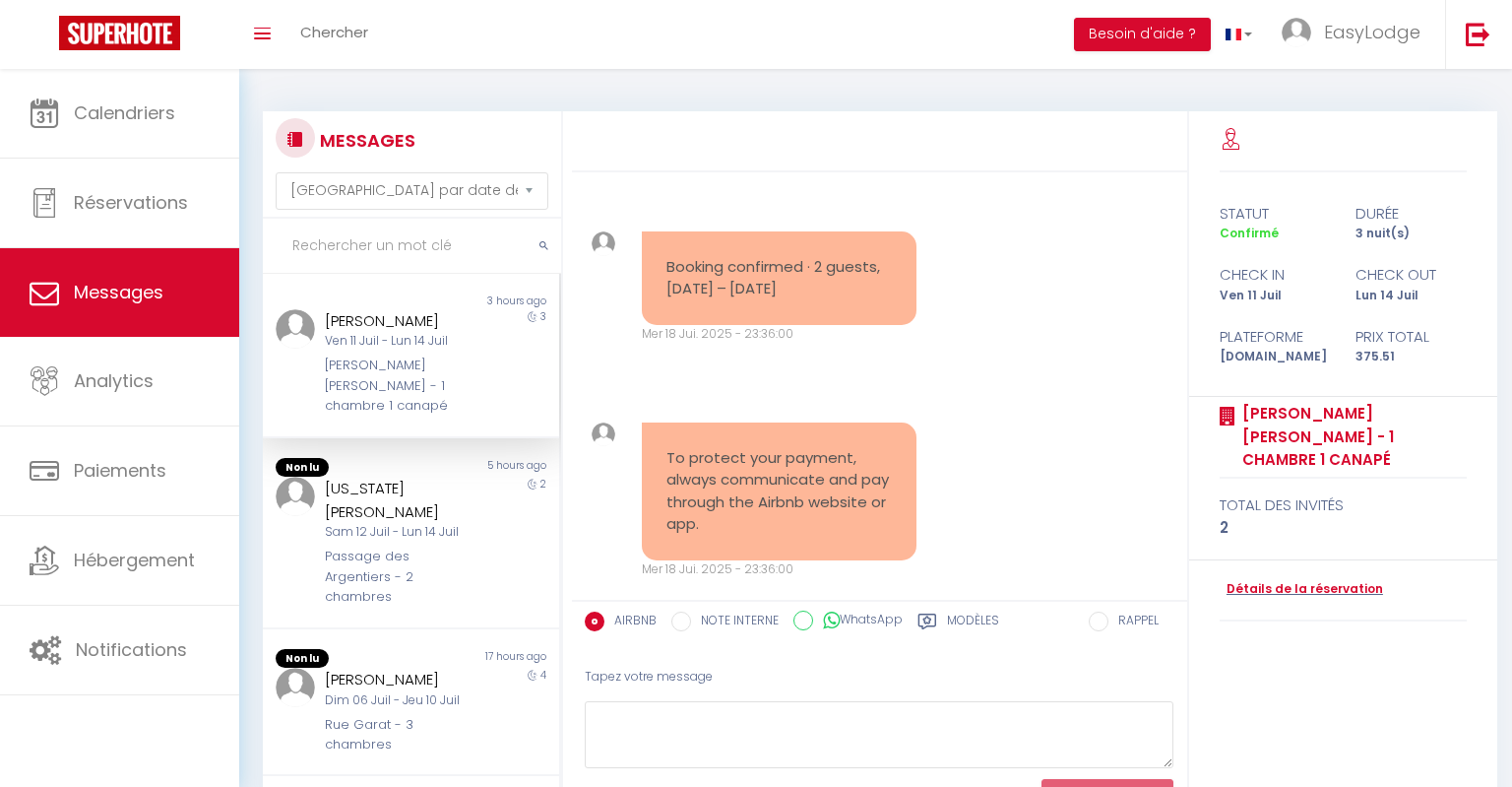 scroll, scrollTop: 7381, scrollLeft: 0, axis: vertical 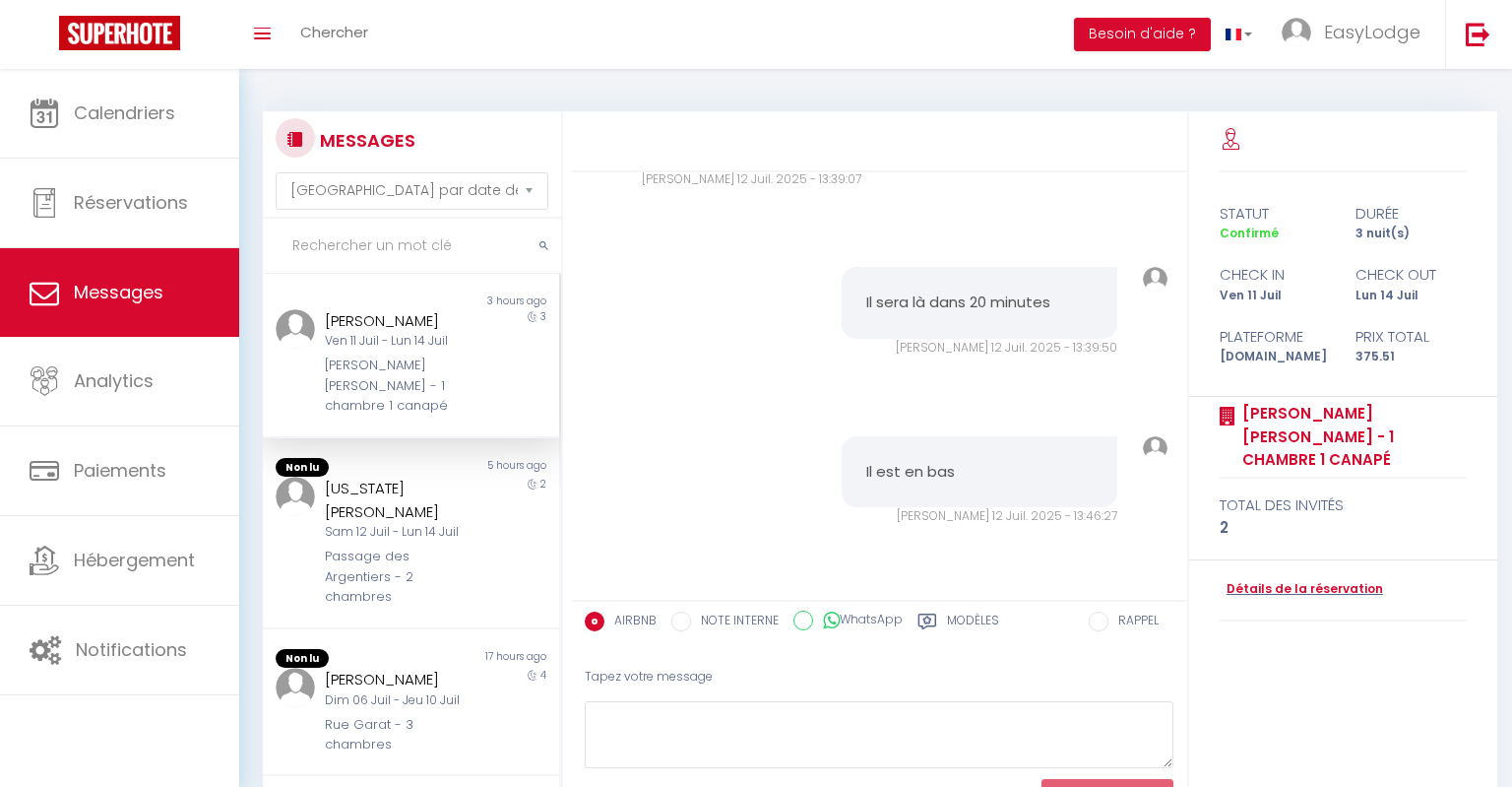 click at bounding box center [411, 246] 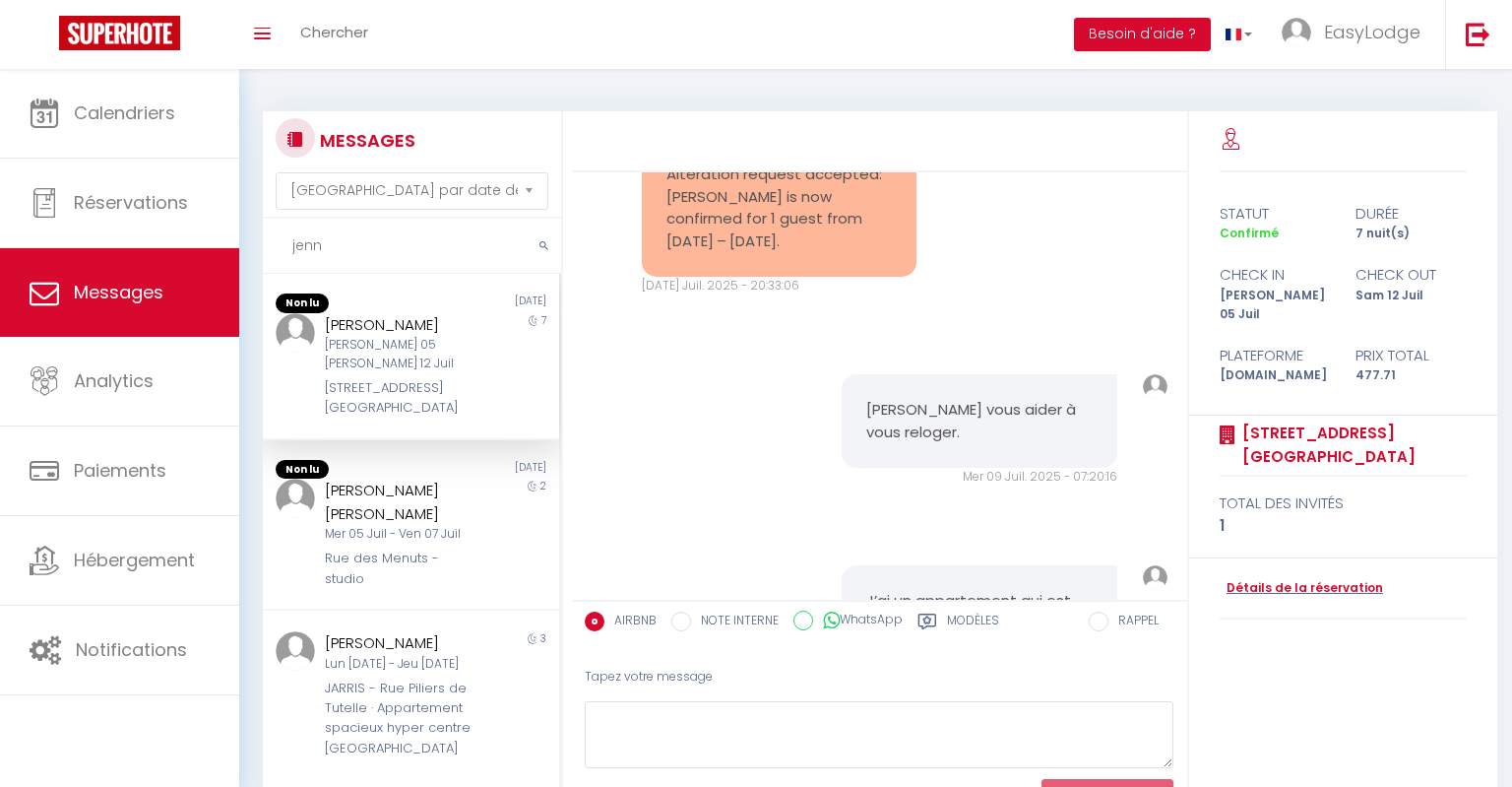 scroll, scrollTop: 24296, scrollLeft: 0, axis: vertical 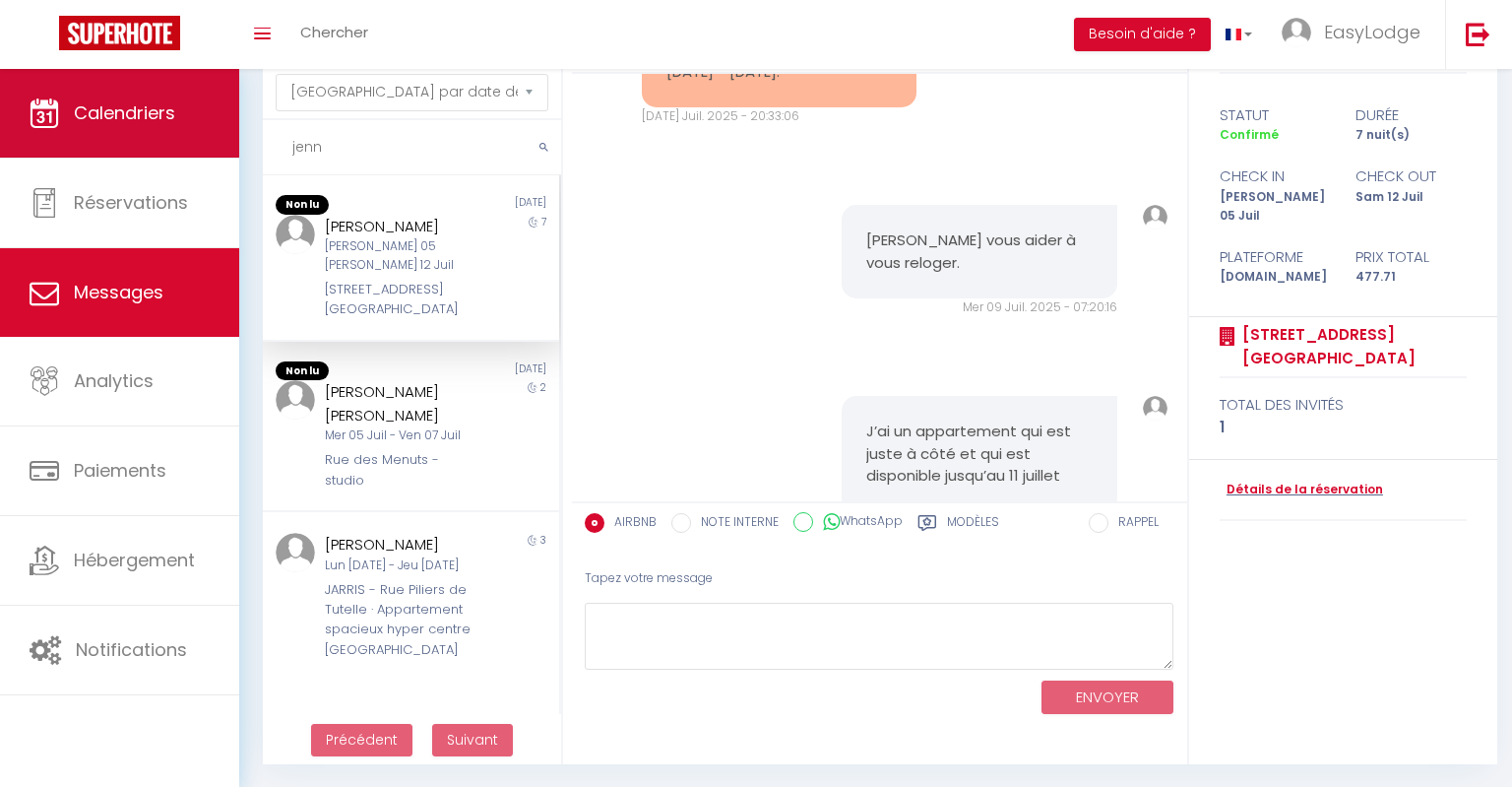 type on "jenn" 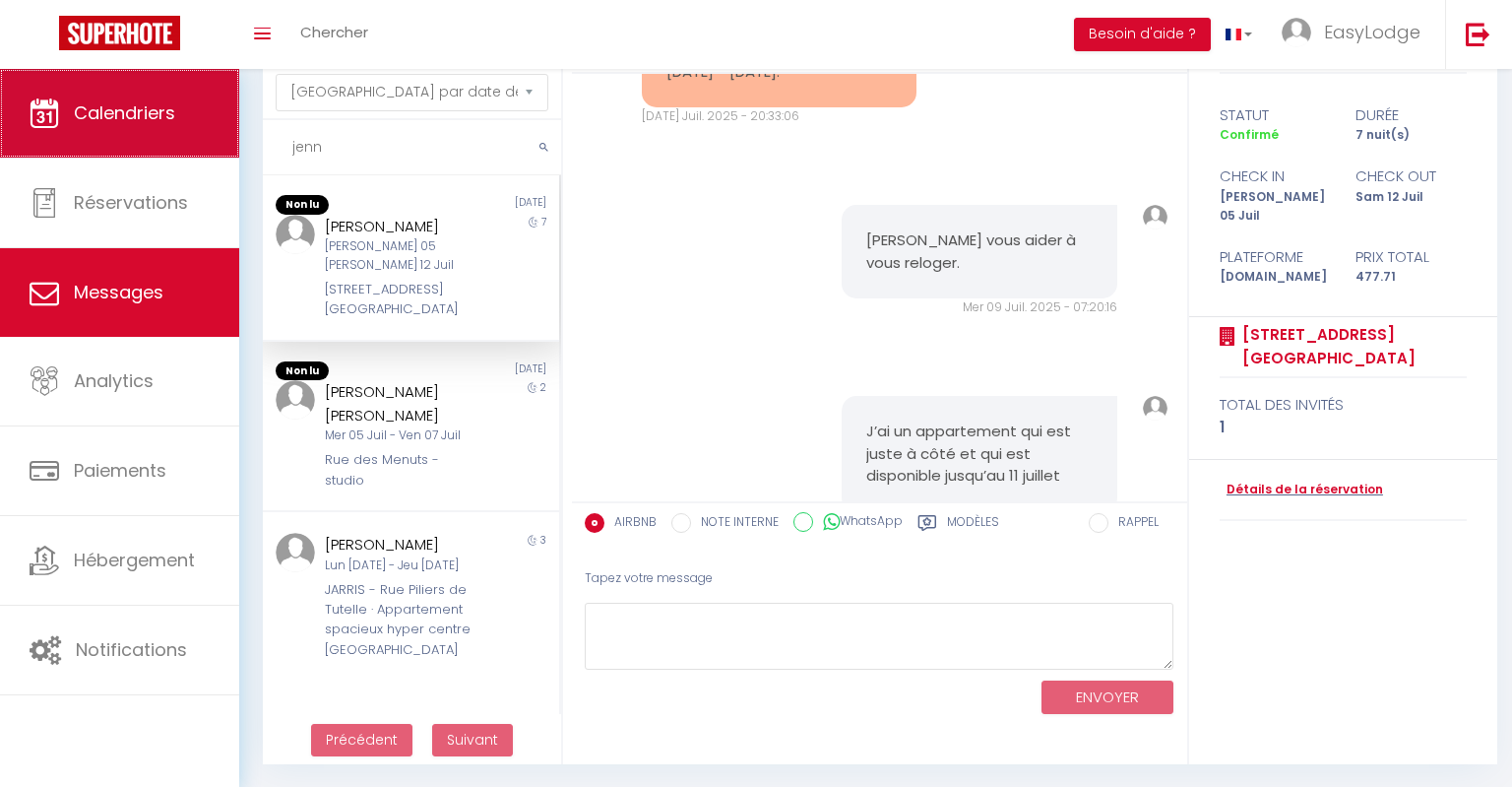click on "Calendriers" at bounding box center (119, 113) 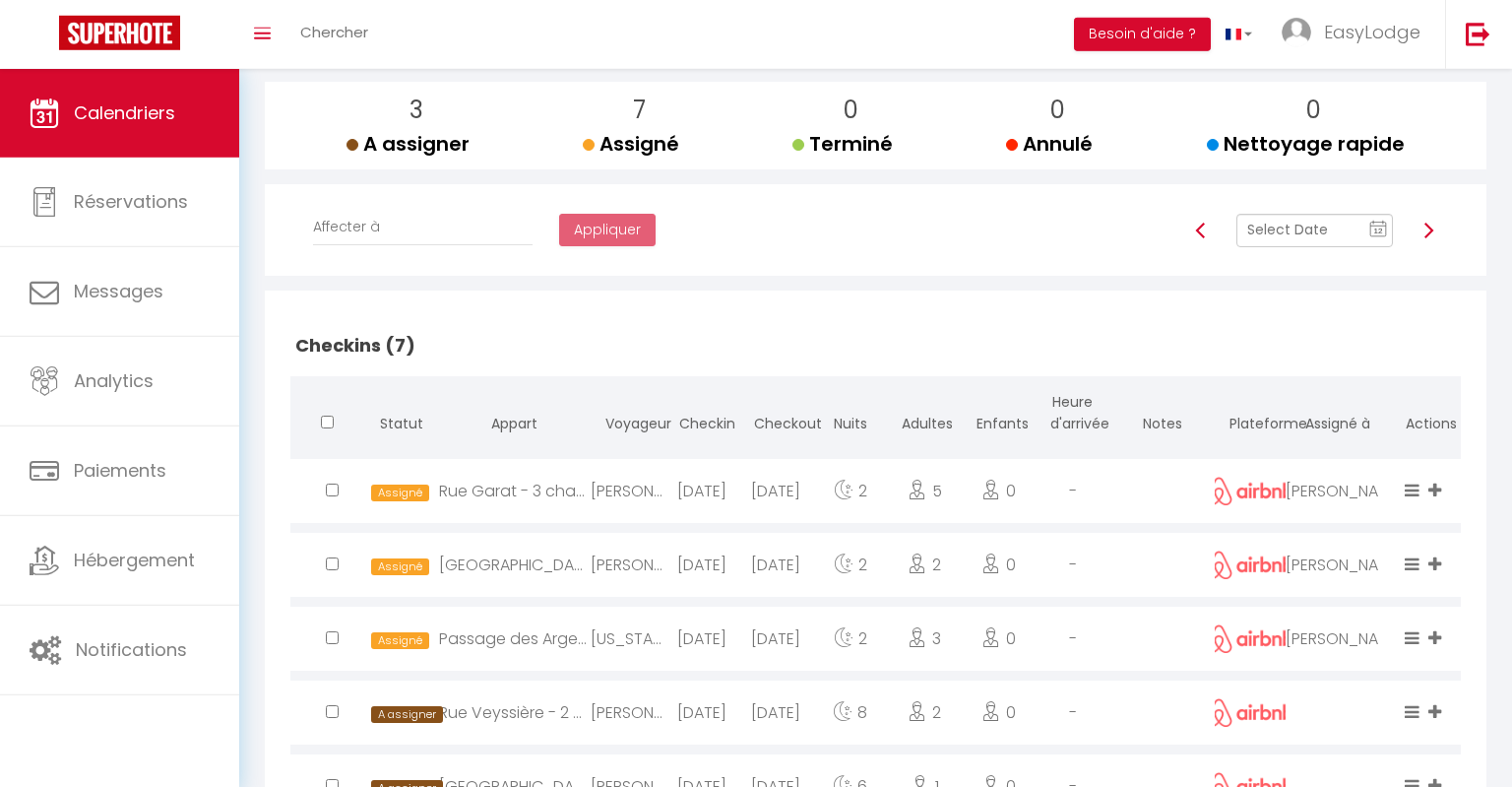scroll, scrollTop: 218, scrollLeft: 0, axis: vertical 